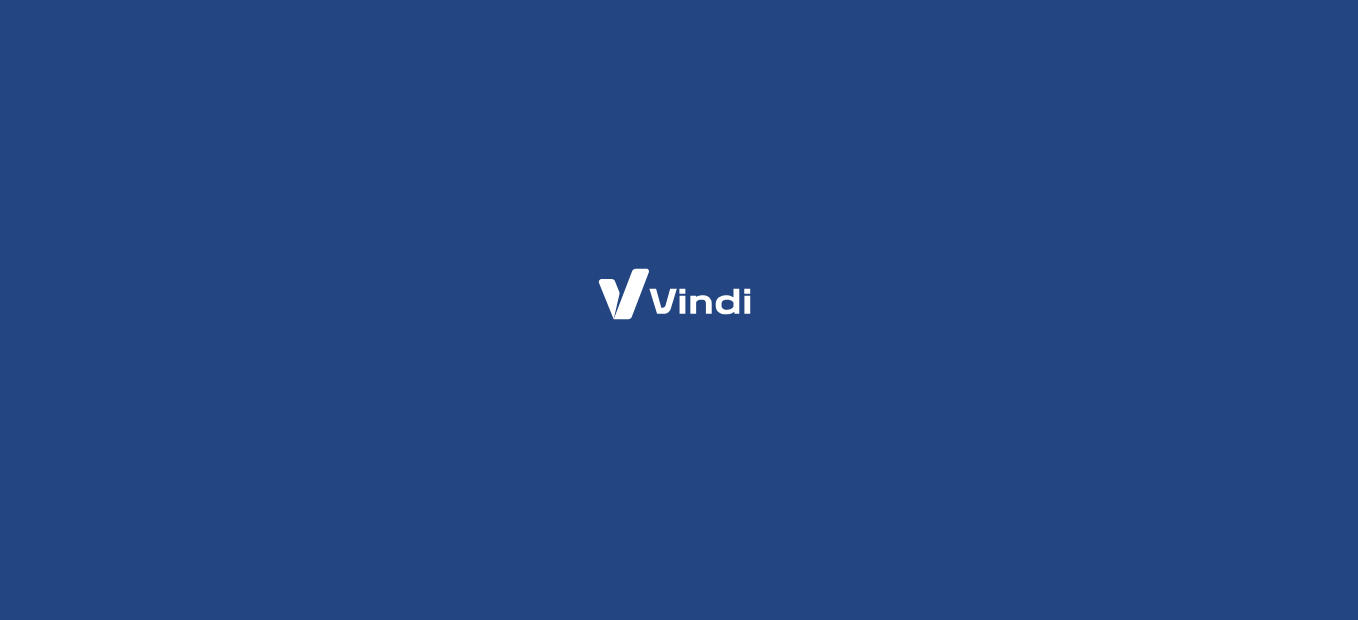 scroll, scrollTop: 0, scrollLeft: 0, axis: both 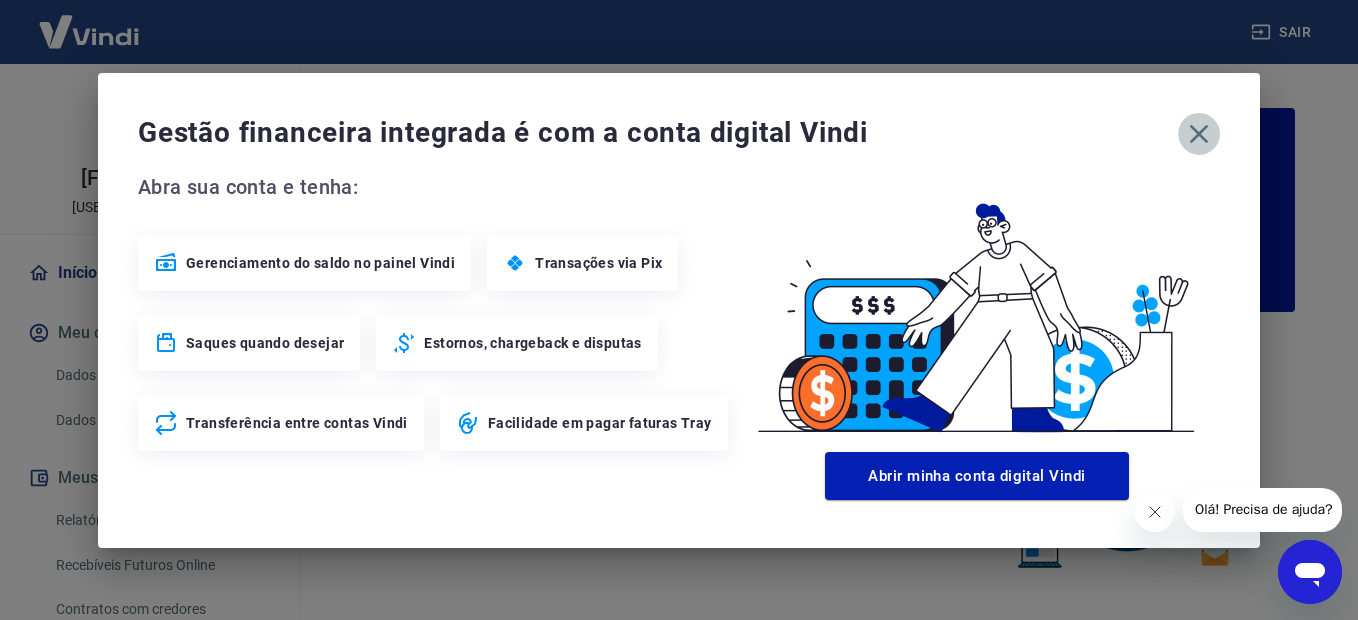 click 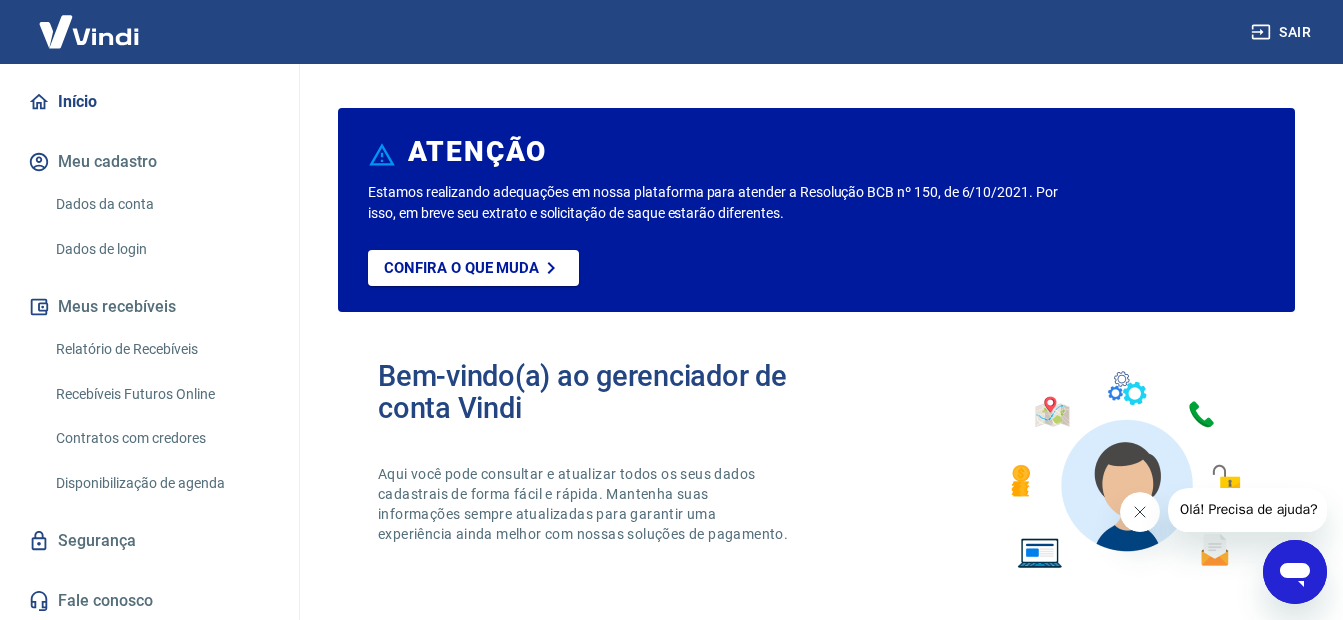 scroll, scrollTop: 174, scrollLeft: 0, axis: vertical 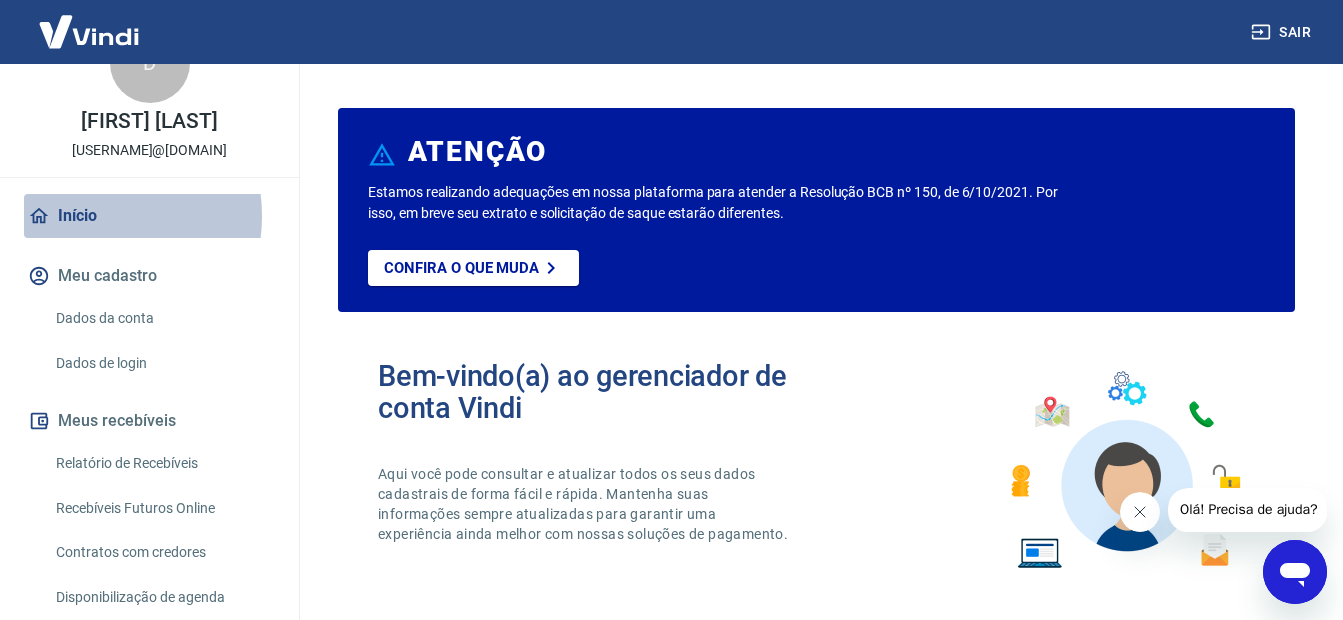 click on "Início" at bounding box center [149, 216] 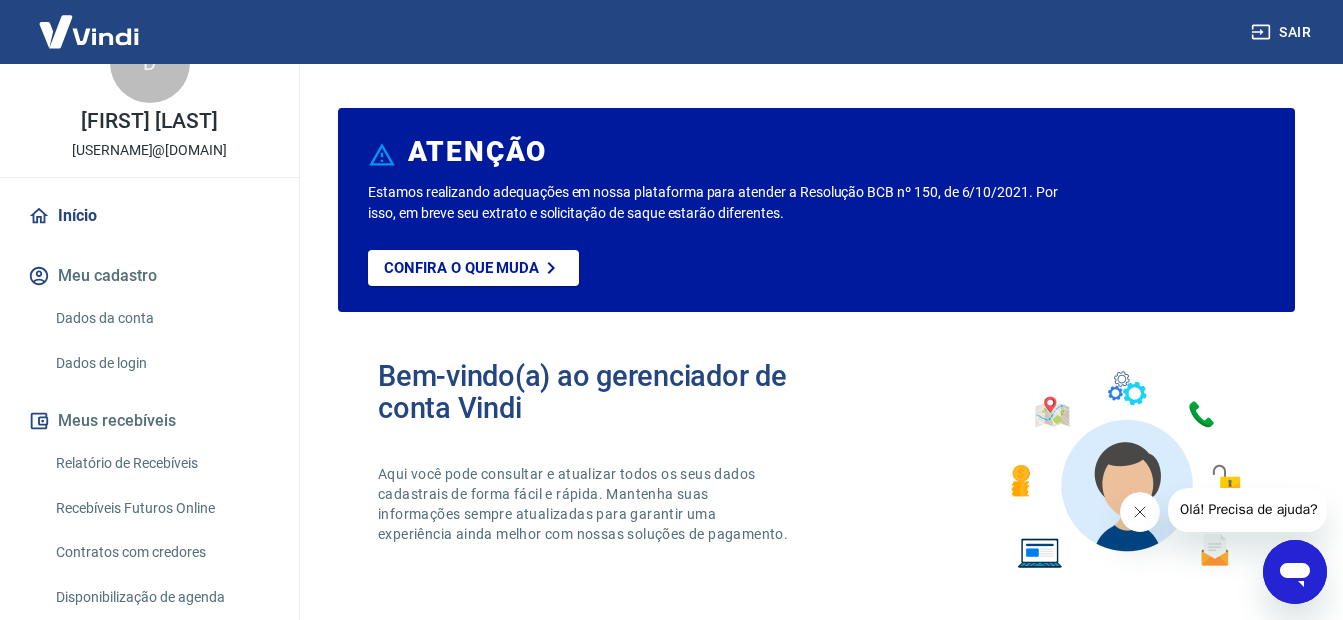 scroll, scrollTop: 174, scrollLeft: 0, axis: vertical 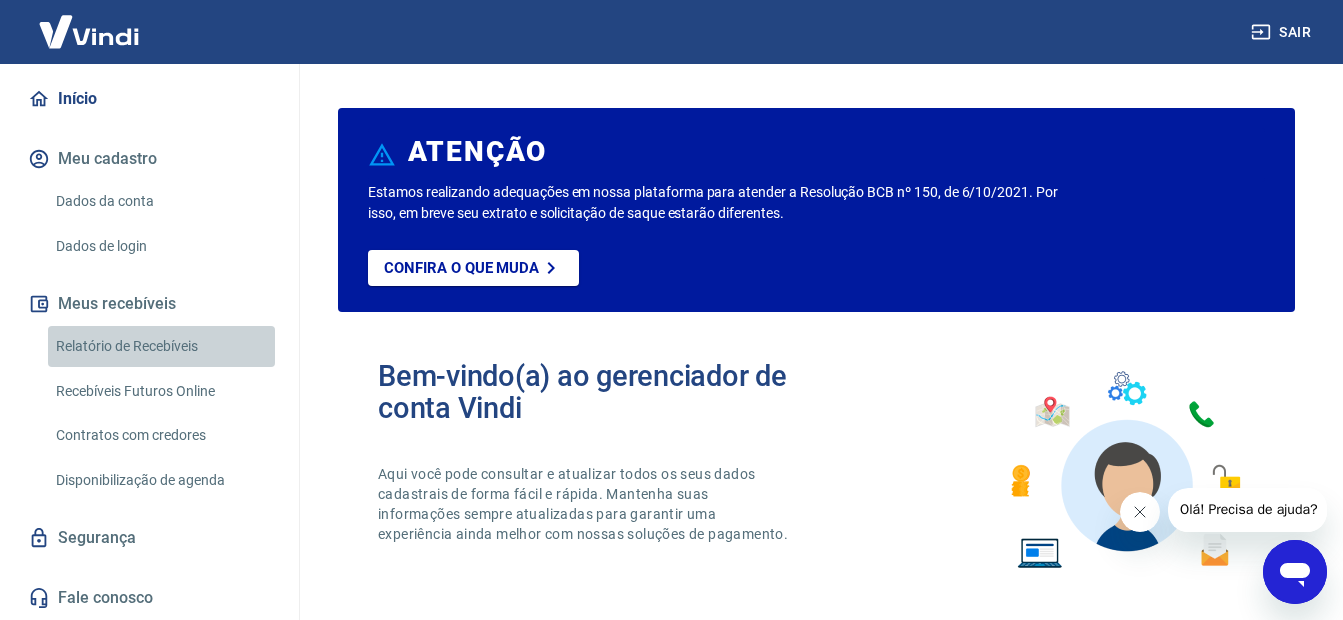 click on "Relatório de Recebíveis" at bounding box center (161, 346) 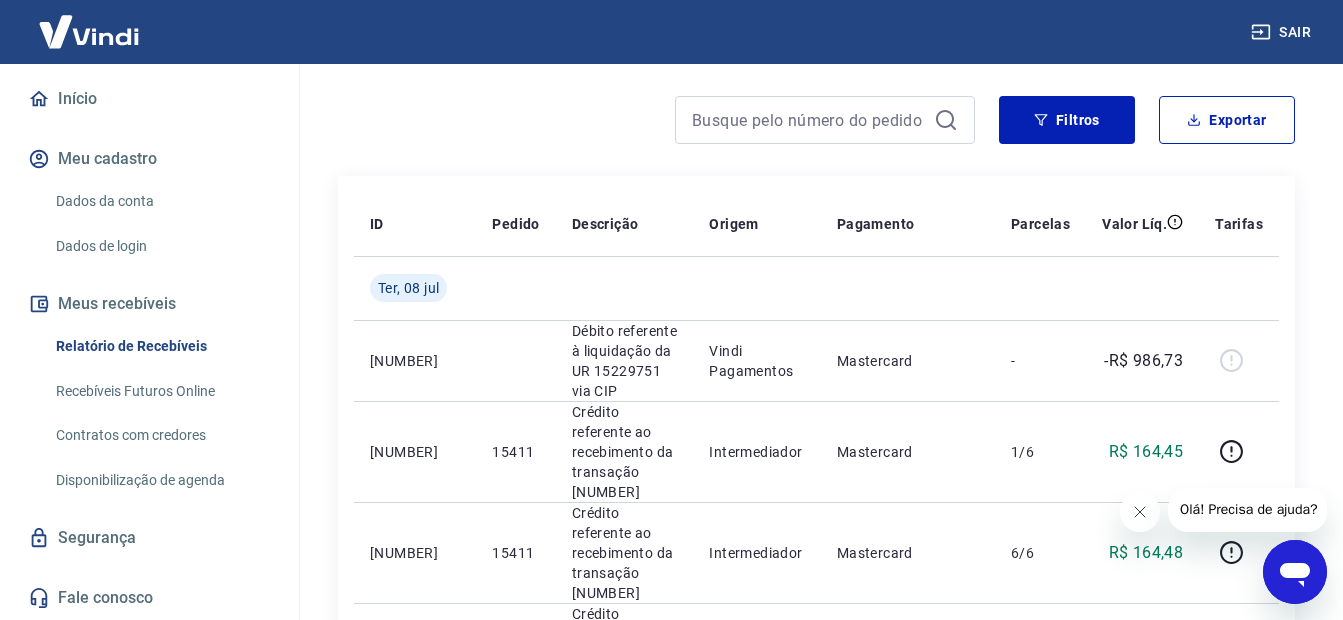 scroll, scrollTop: 0, scrollLeft: 0, axis: both 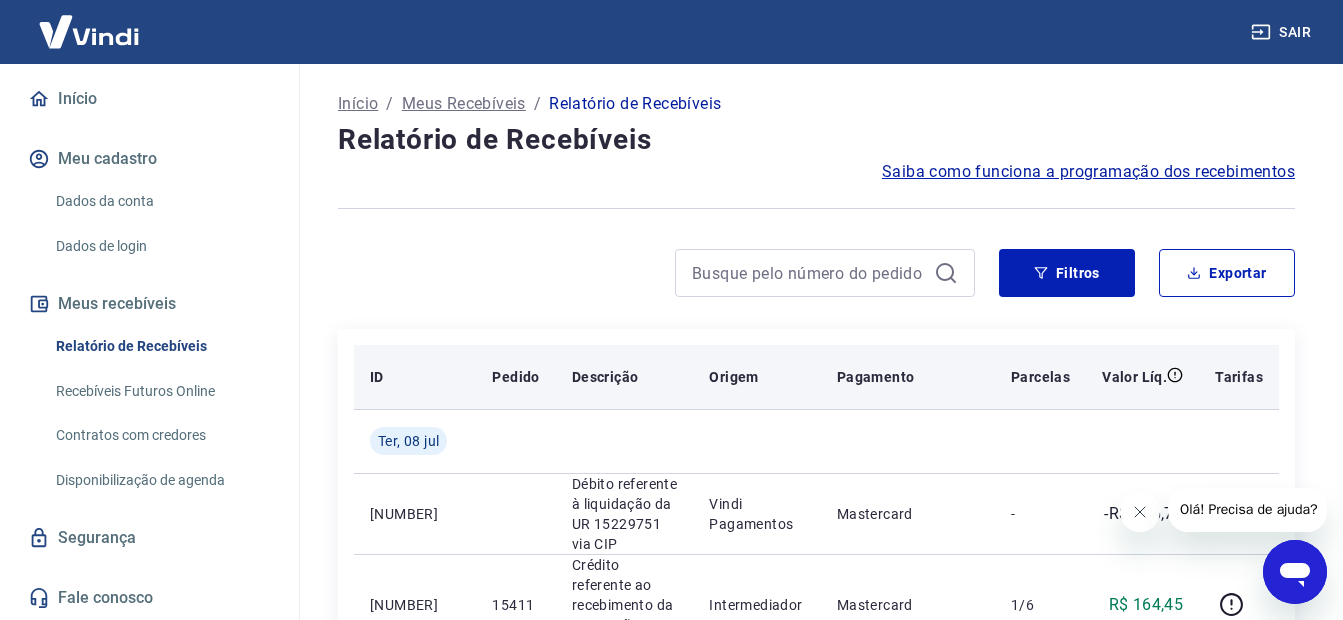click on "Descrição" at bounding box center (625, 377) 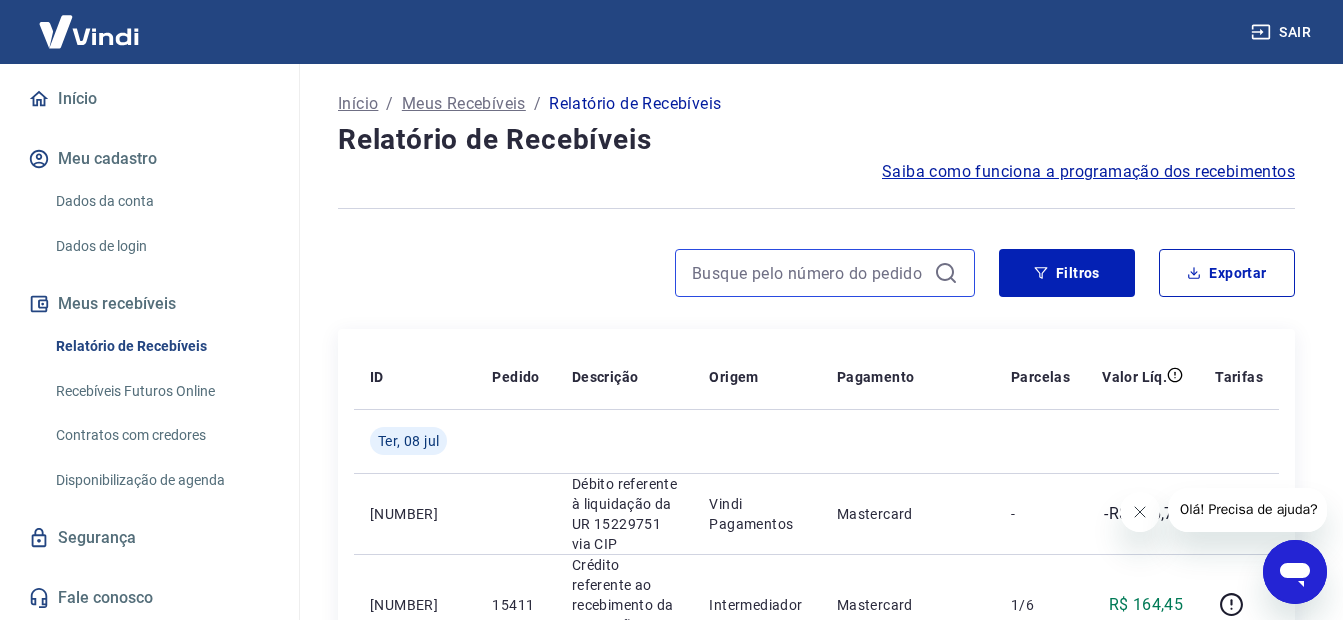 click at bounding box center (809, 273) 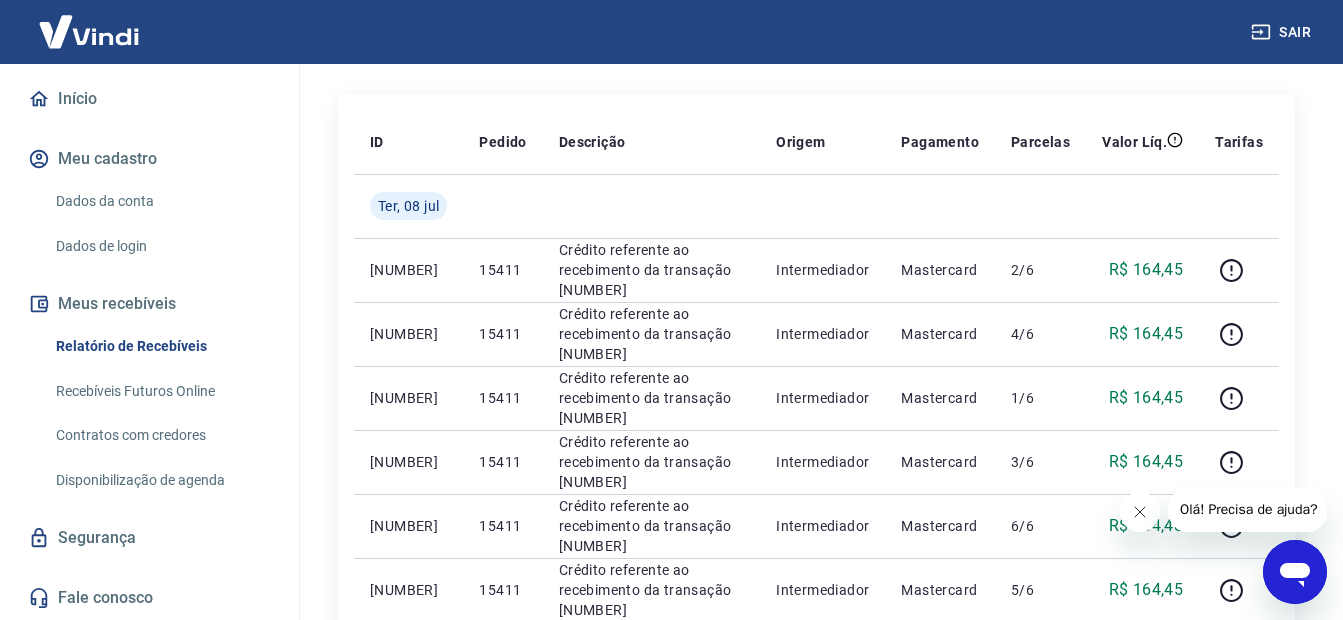 scroll, scrollTop: 227, scrollLeft: 0, axis: vertical 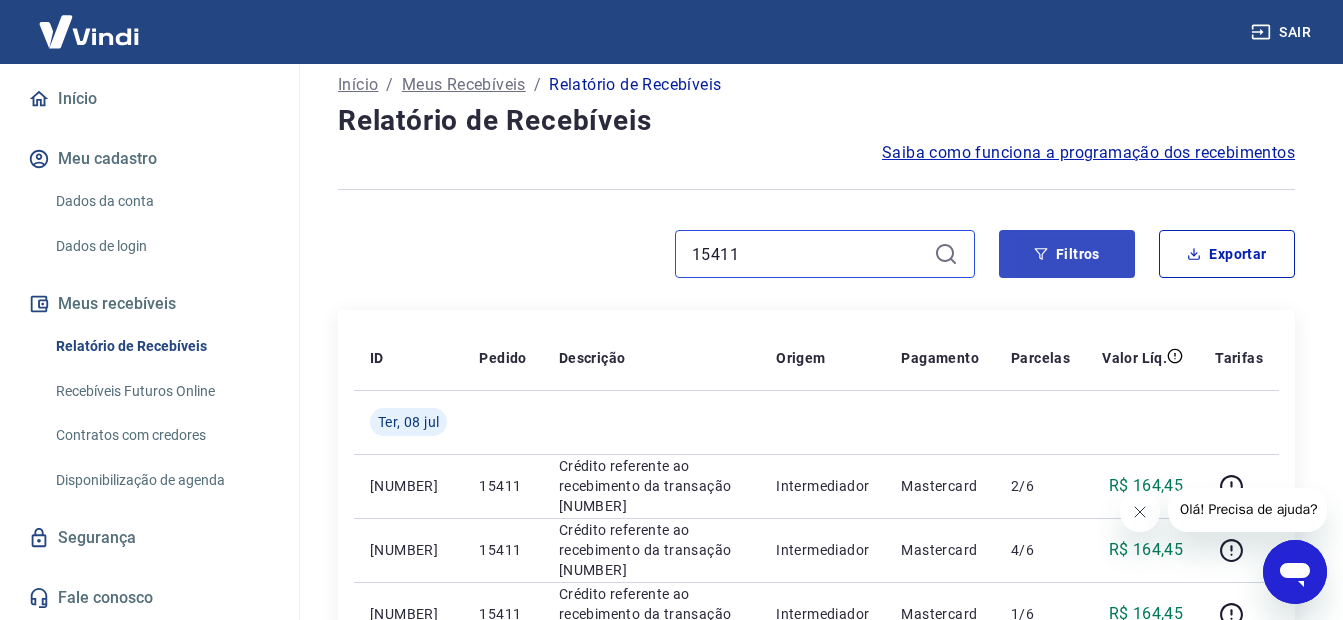 type on "[NUMBER]" 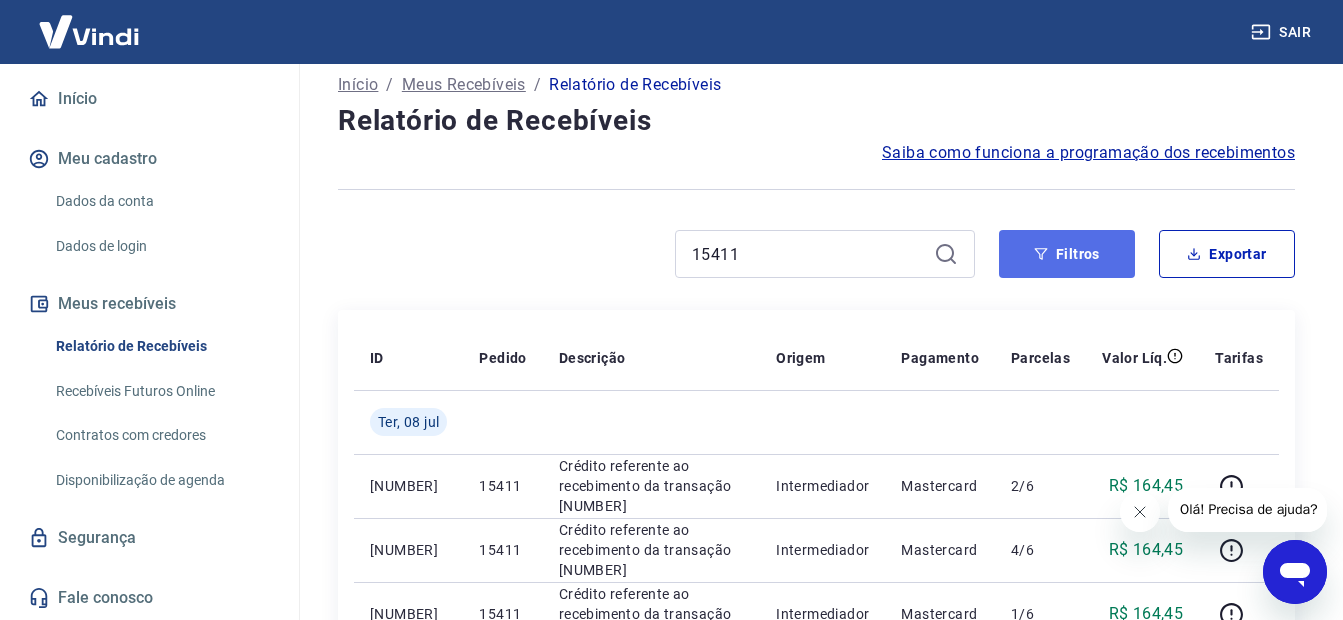 click on "Filtros" at bounding box center (1067, 254) 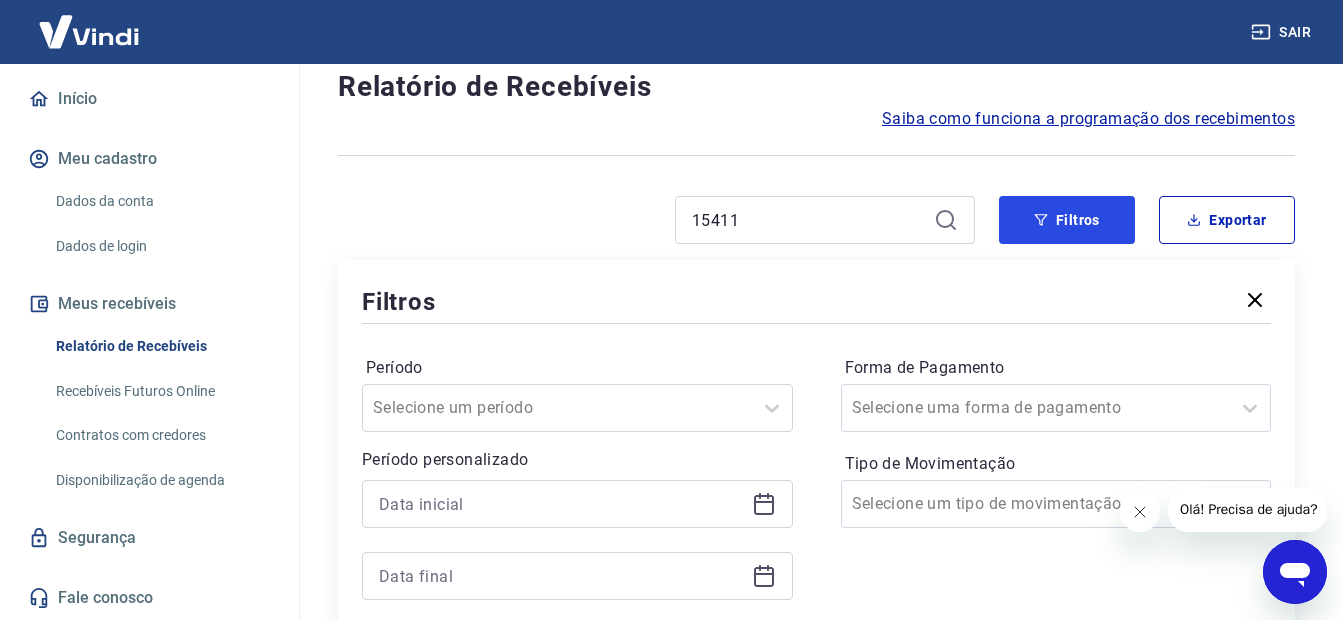 scroll, scrollTop: 50, scrollLeft: 0, axis: vertical 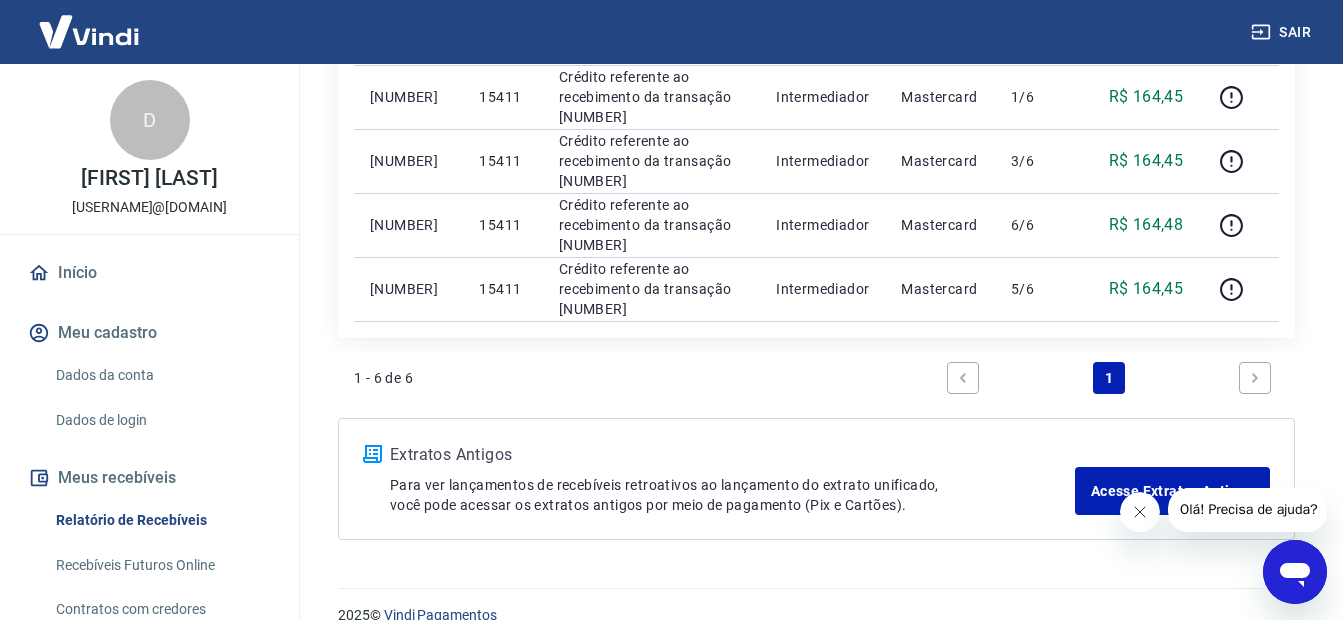 click at bounding box center (1255, 378) 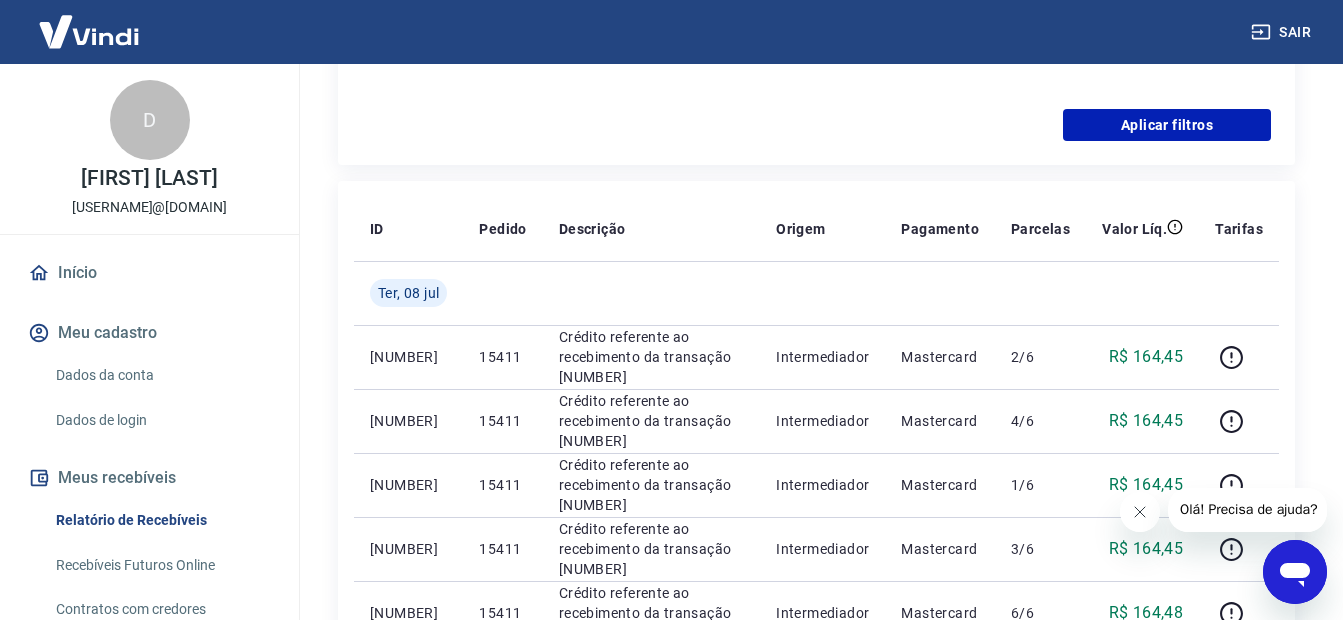 scroll, scrollTop: 589, scrollLeft: 0, axis: vertical 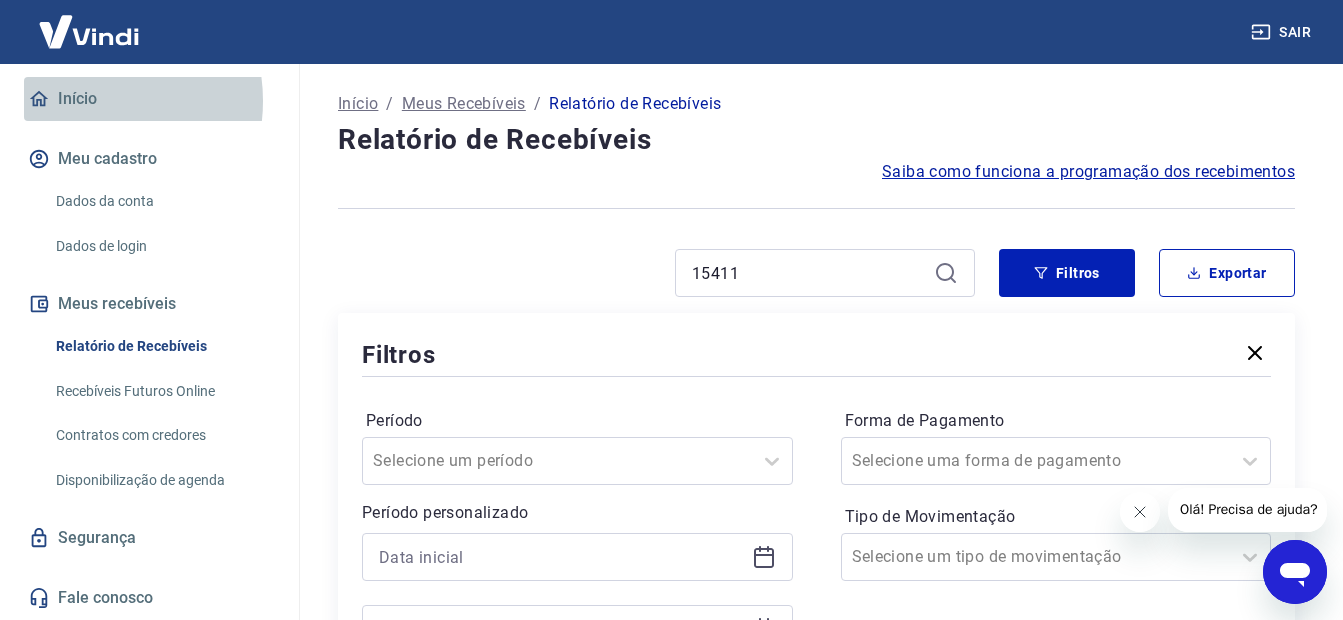 click on "Início" at bounding box center [149, 99] 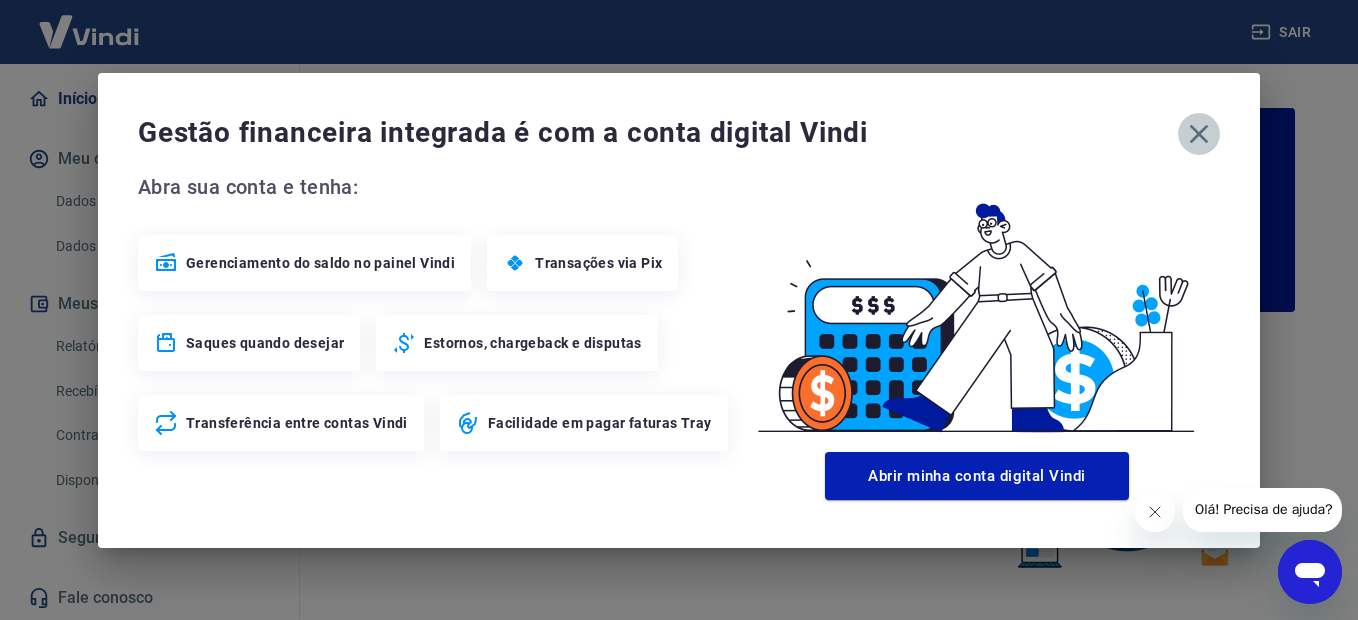 click 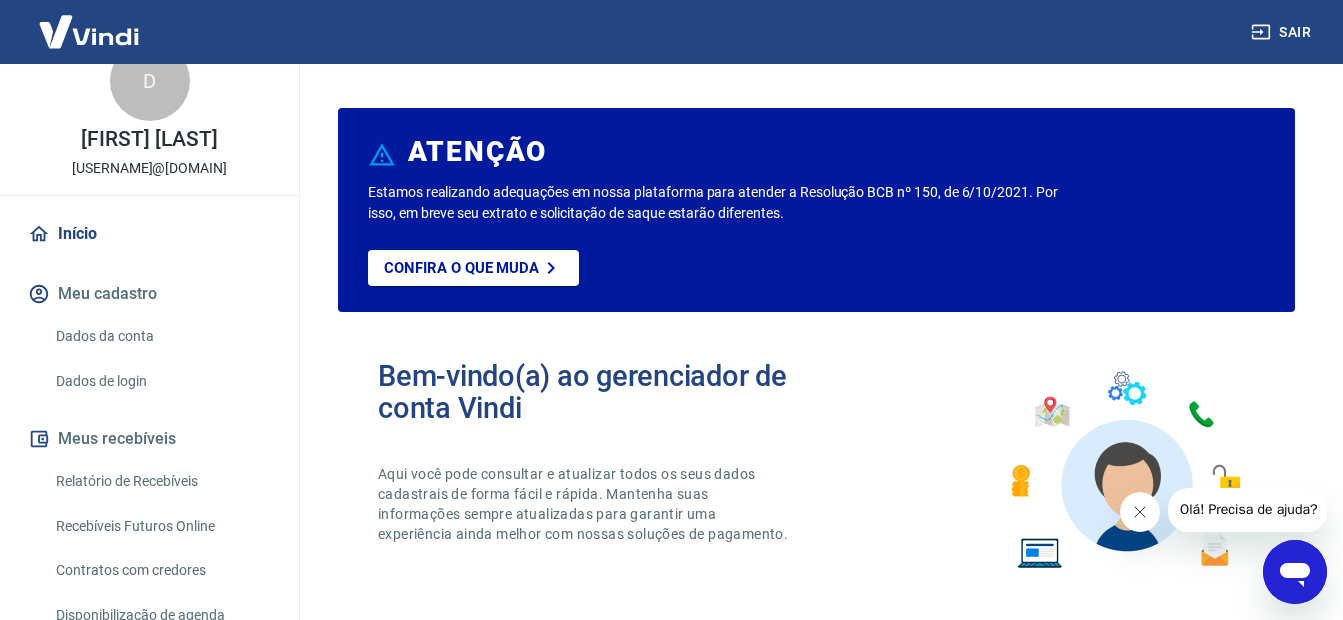 scroll, scrollTop: 0, scrollLeft: 0, axis: both 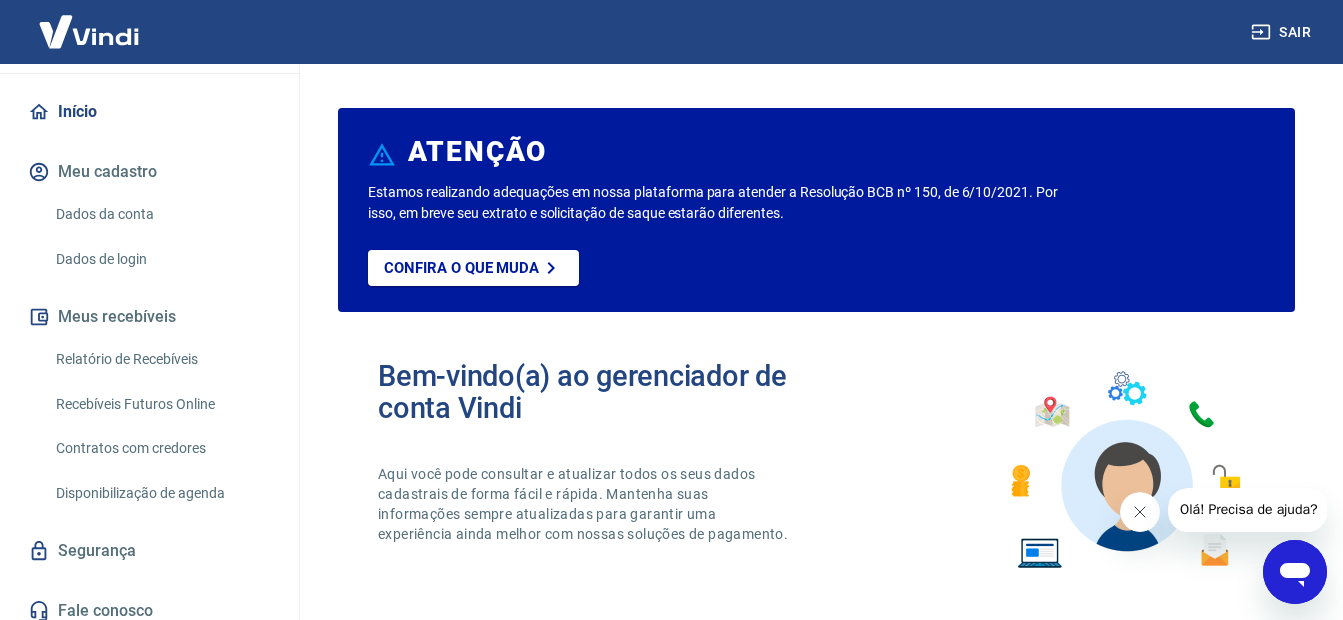 click on "Início" at bounding box center (149, 112) 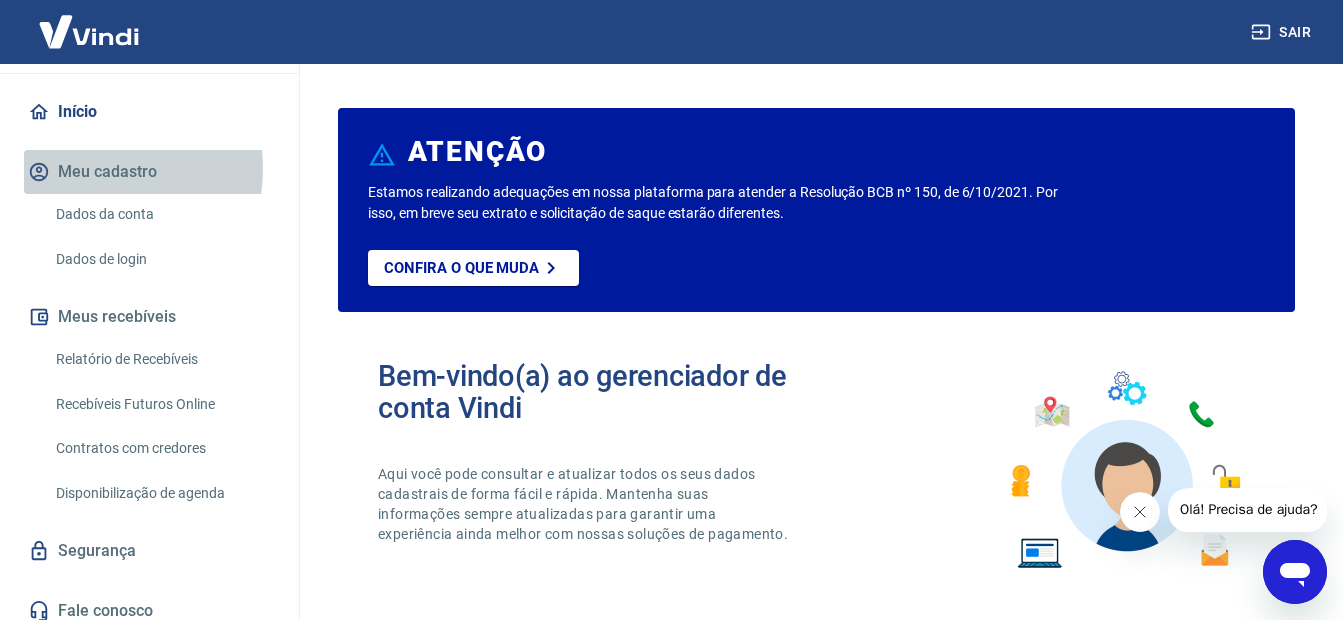click on "Meu cadastro" at bounding box center (149, 172) 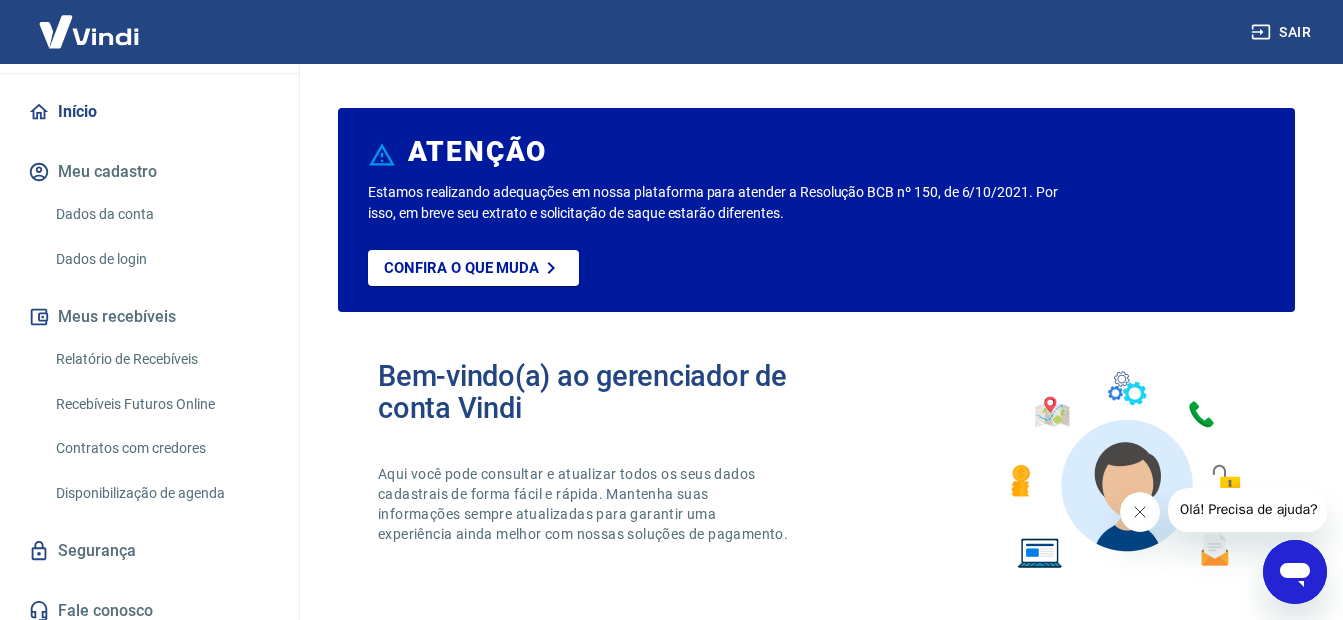 scroll, scrollTop: 174, scrollLeft: 0, axis: vertical 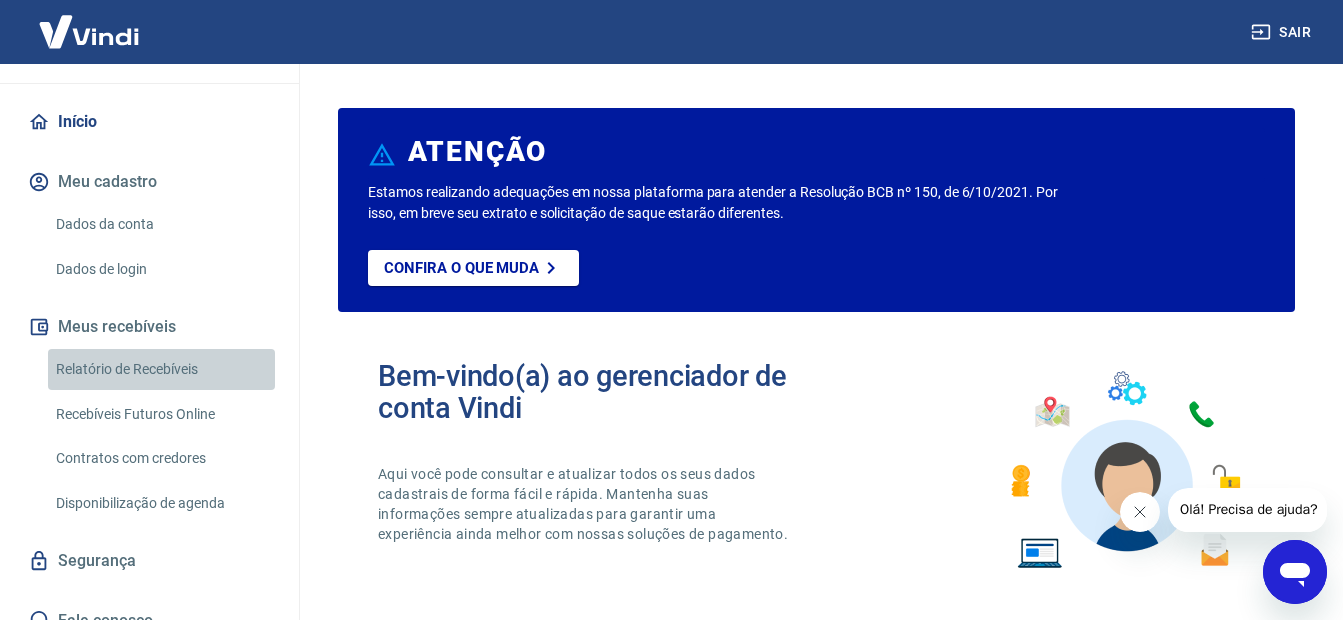 click on "Relatório de Recebíveis" at bounding box center (161, 369) 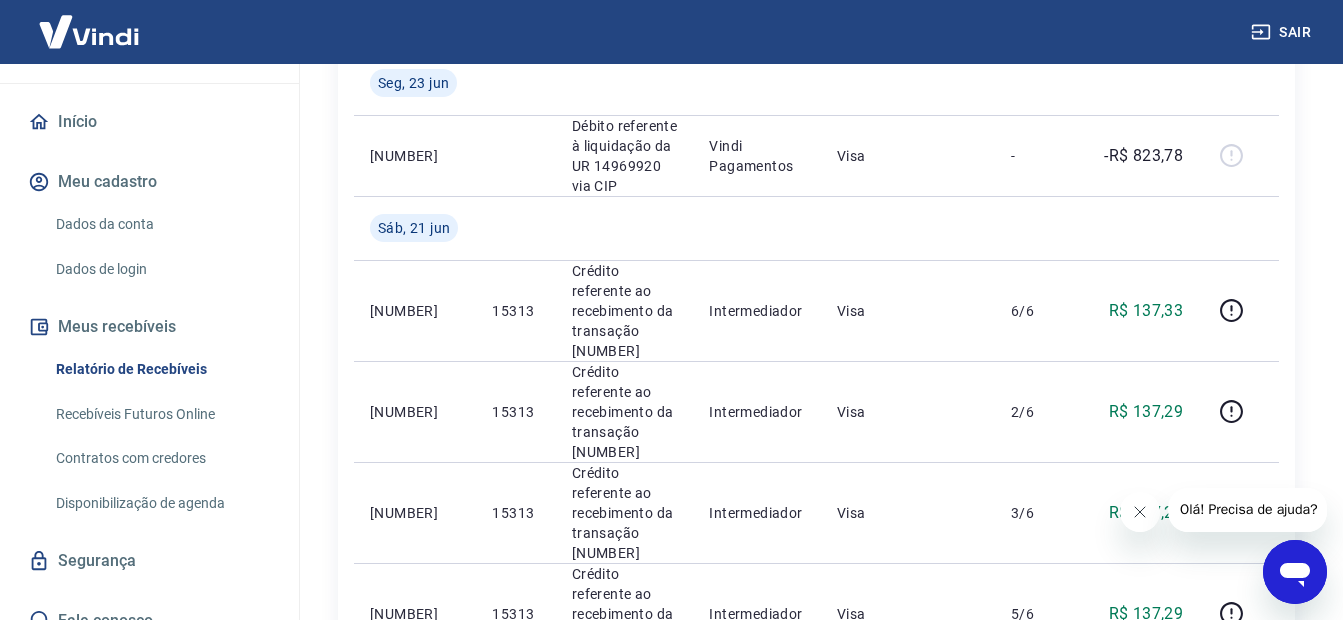 scroll, scrollTop: 1888, scrollLeft: 0, axis: vertical 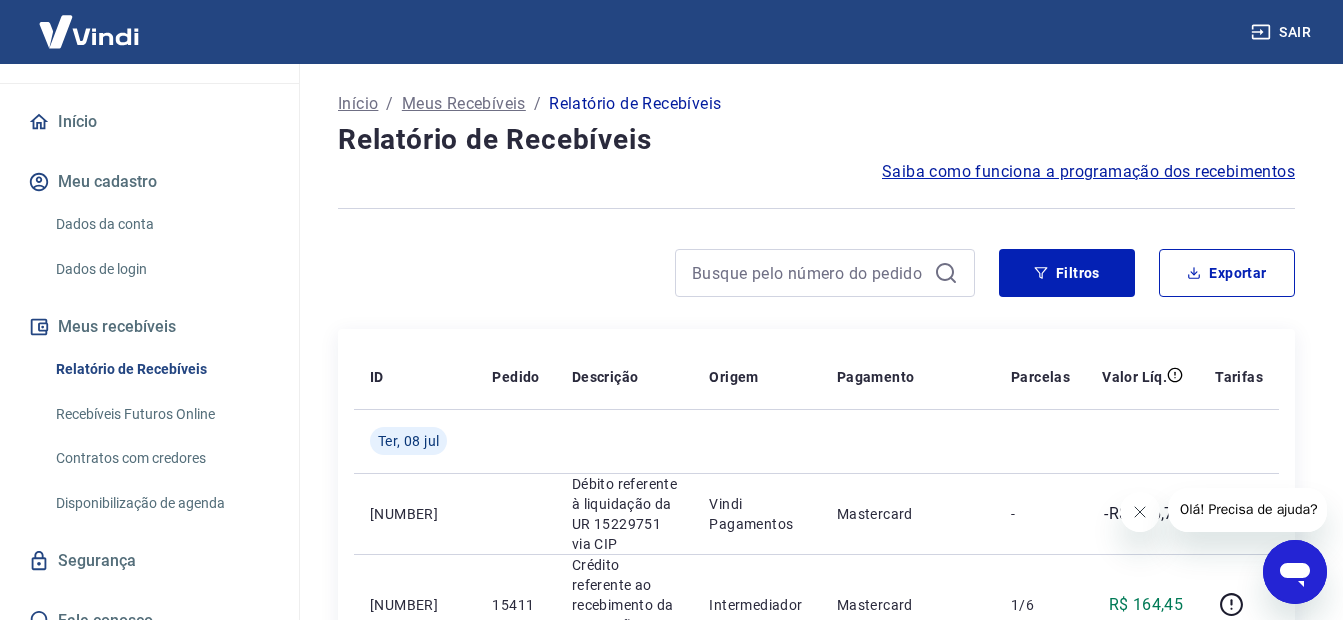 click on "Meus Recebíveis" at bounding box center (464, 104) 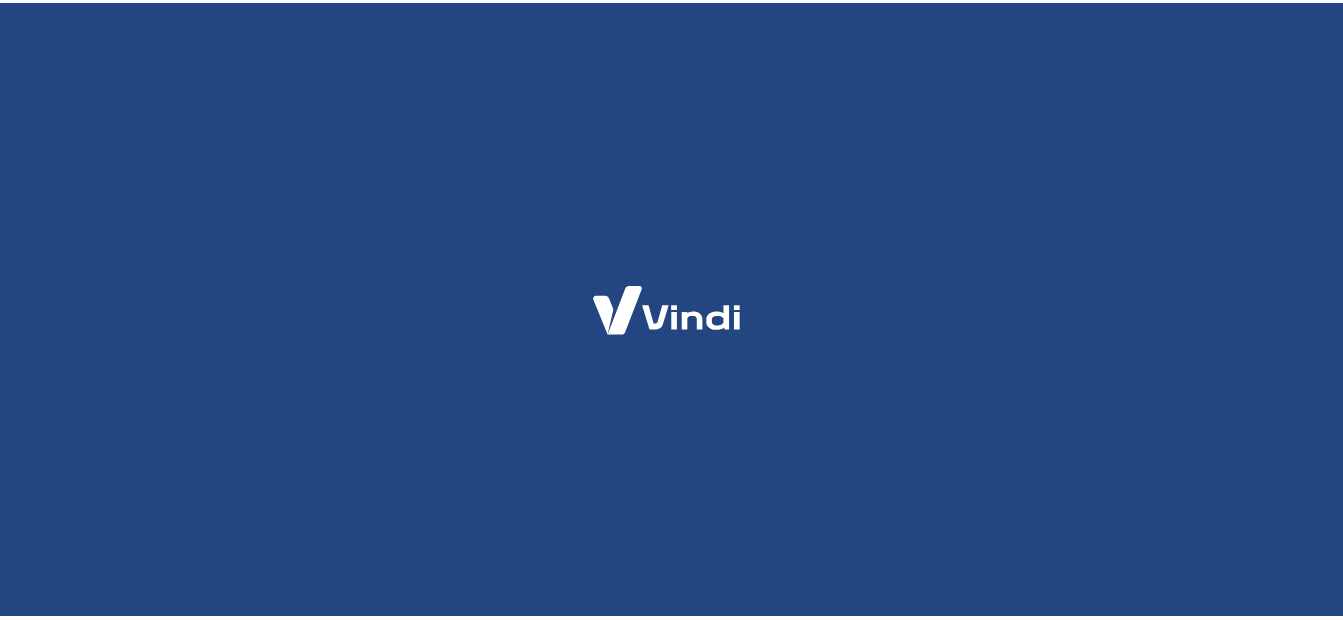 scroll, scrollTop: 0, scrollLeft: 0, axis: both 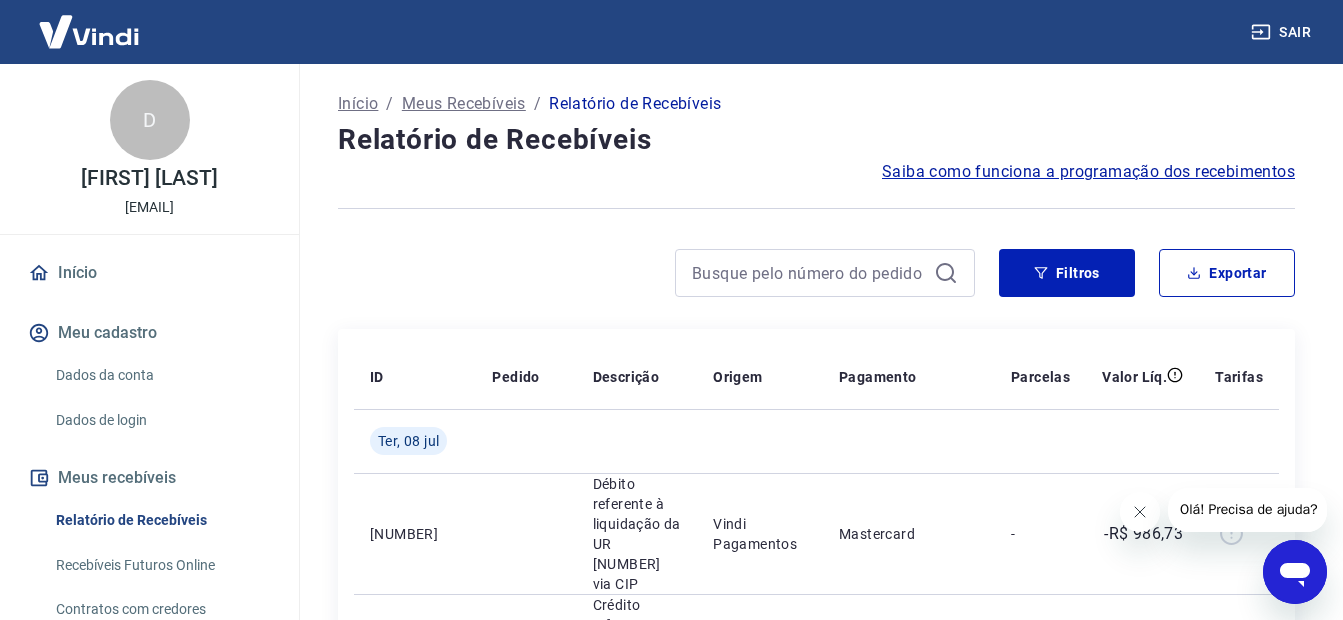 click at bounding box center (89, 31) 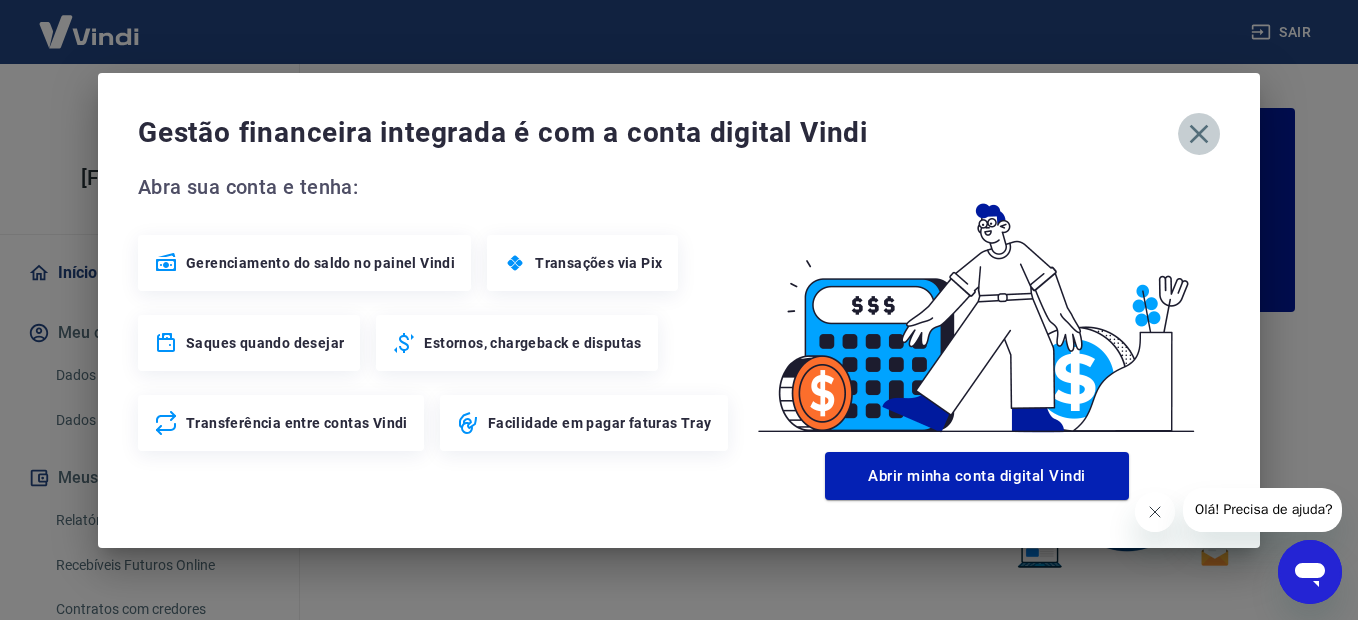 click 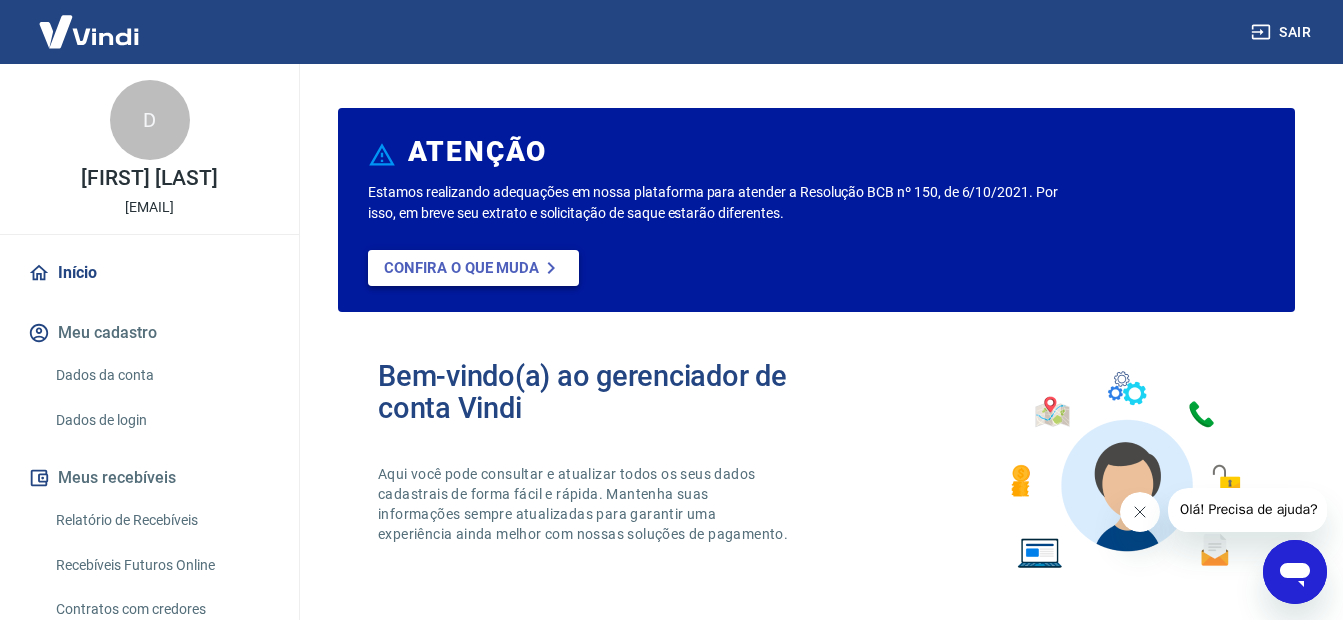 click on "Confira o que muda" at bounding box center (461, 268) 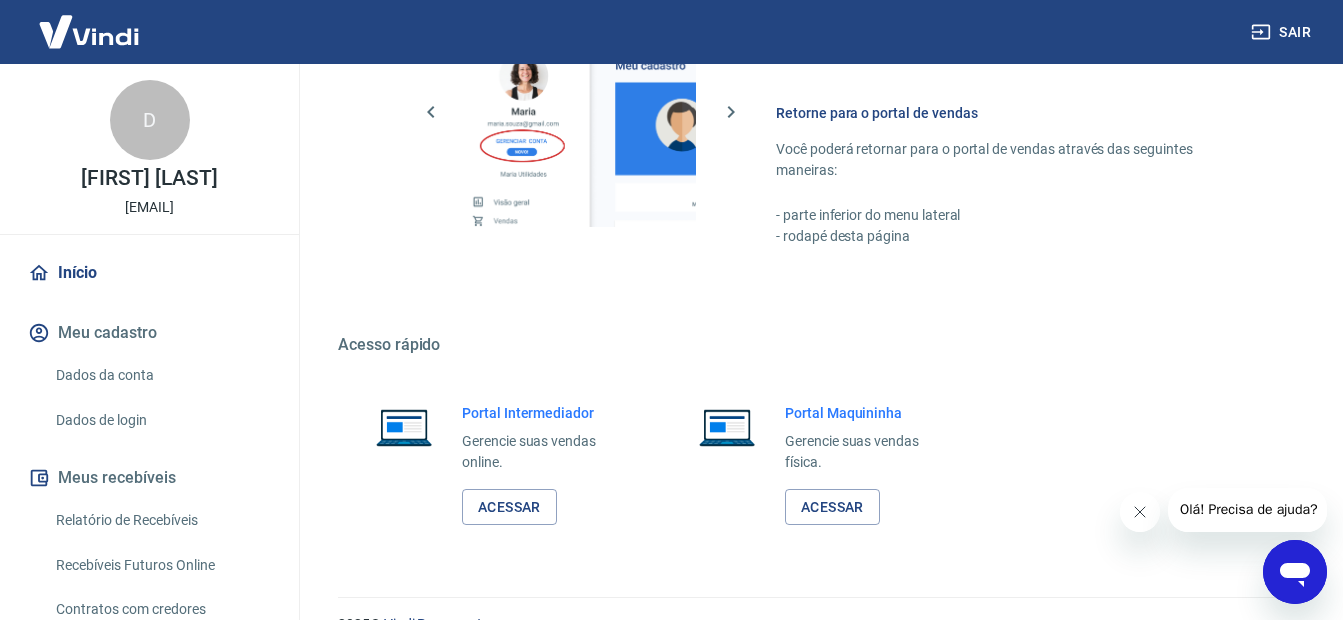 scroll, scrollTop: 1228, scrollLeft: 0, axis: vertical 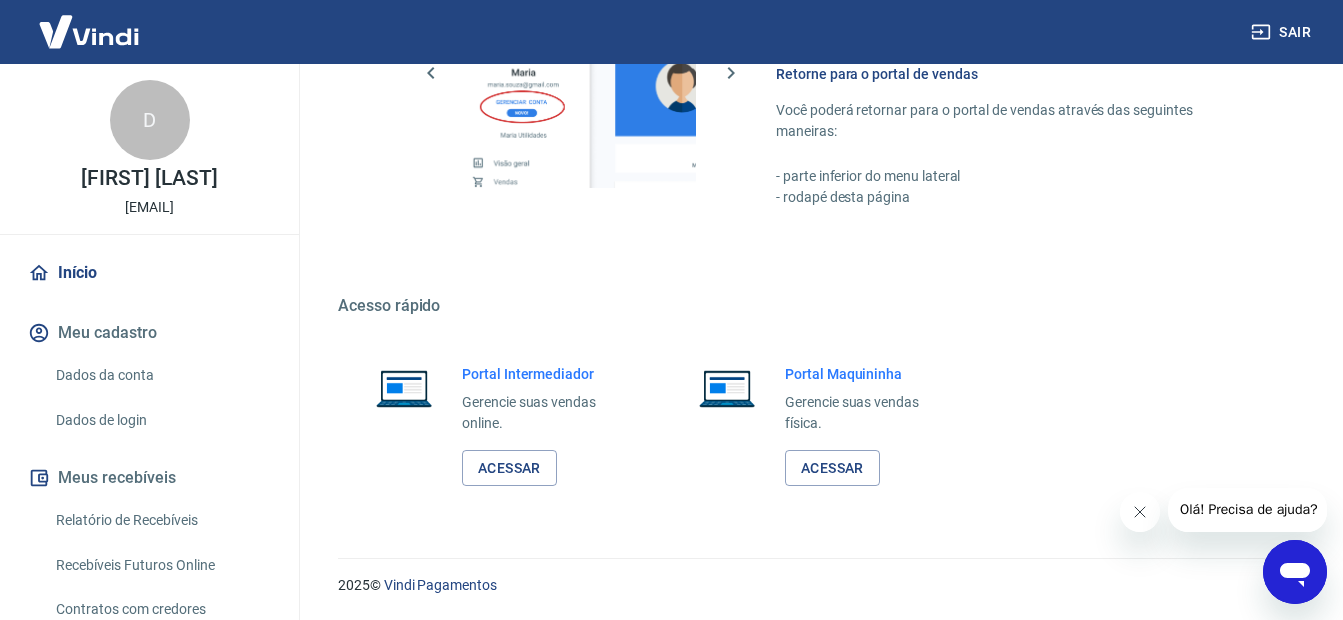 click on "Meu cadastro" at bounding box center (149, 333) 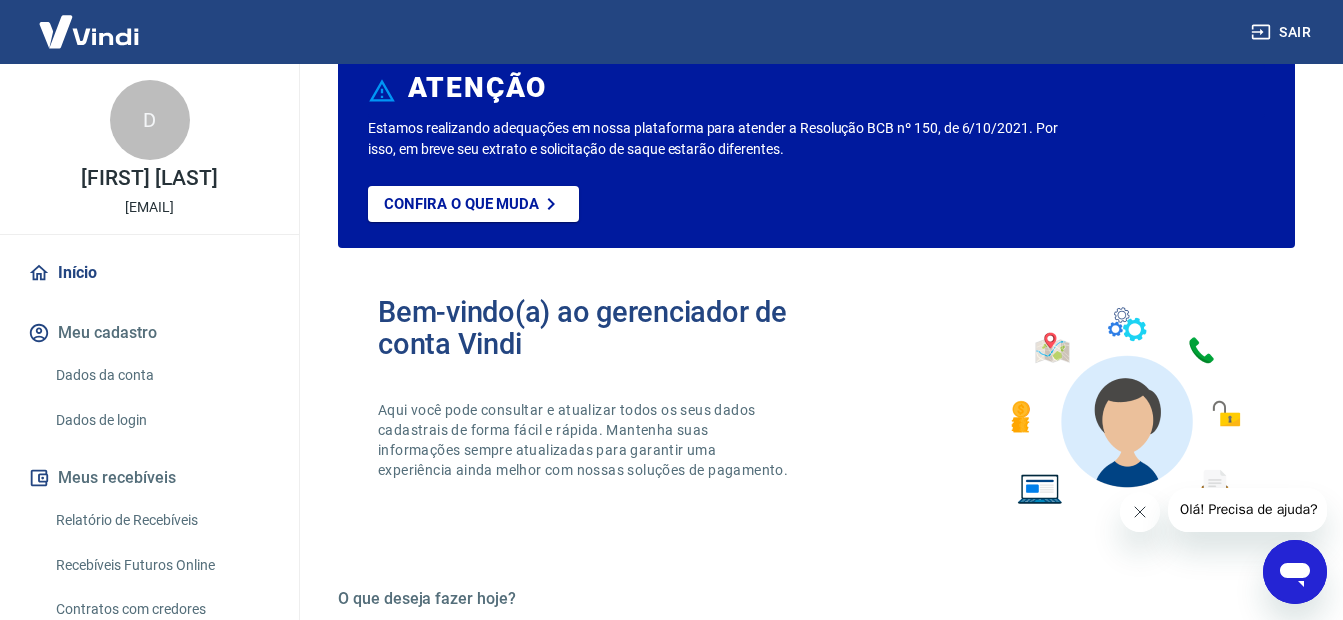 scroll, scrollTop: 0, scrollLeft: 0, axis: both 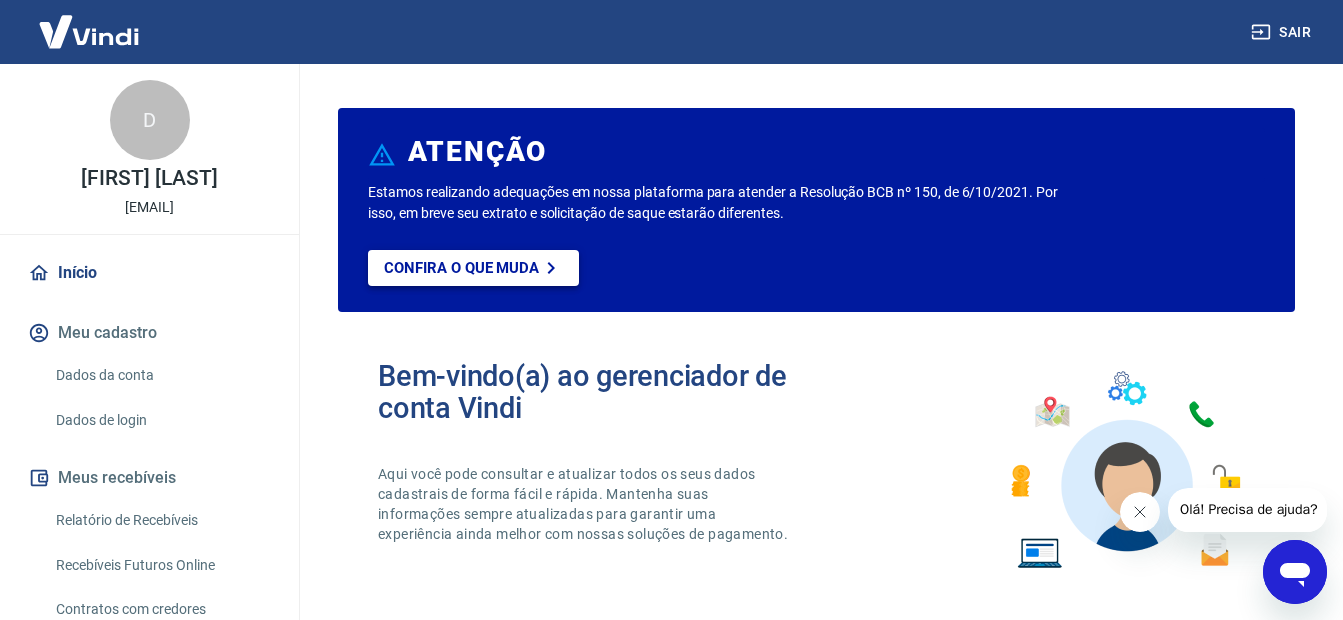click on "Confira o que muda" at bounding box center (461, 268) 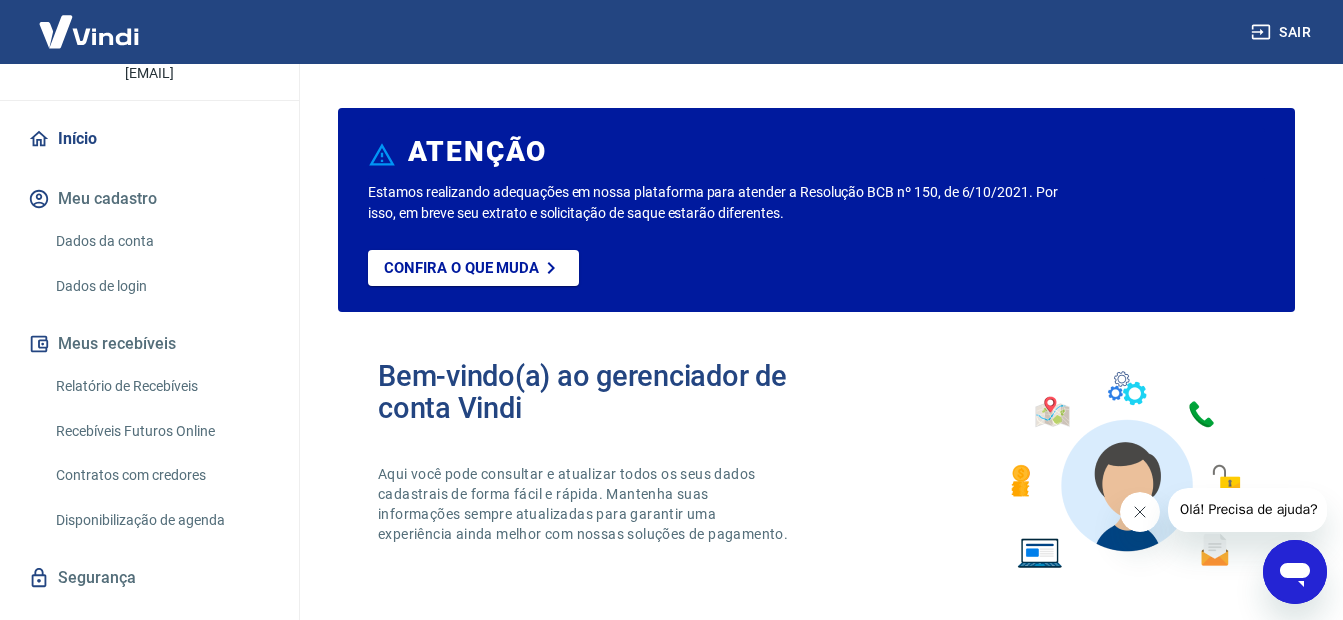scroll, scrollTop: 174, scrollLeft: 0, axis: vertical 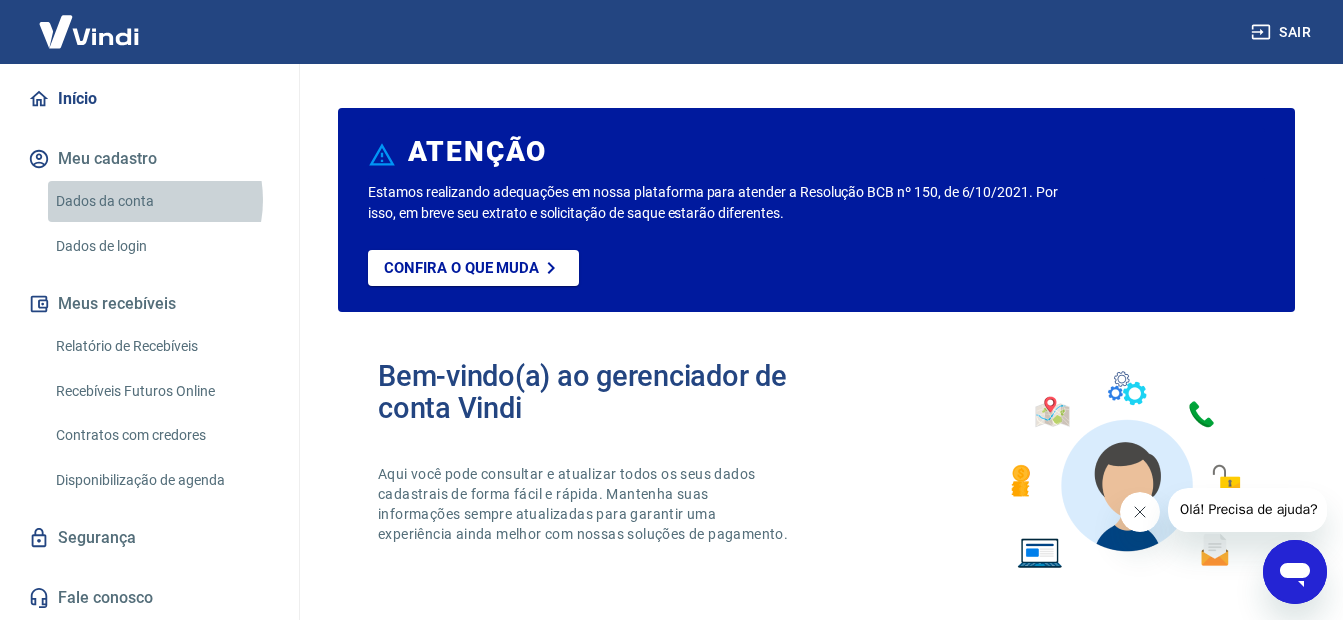 click on "Dados da conta" at bounding box center [161, 201] 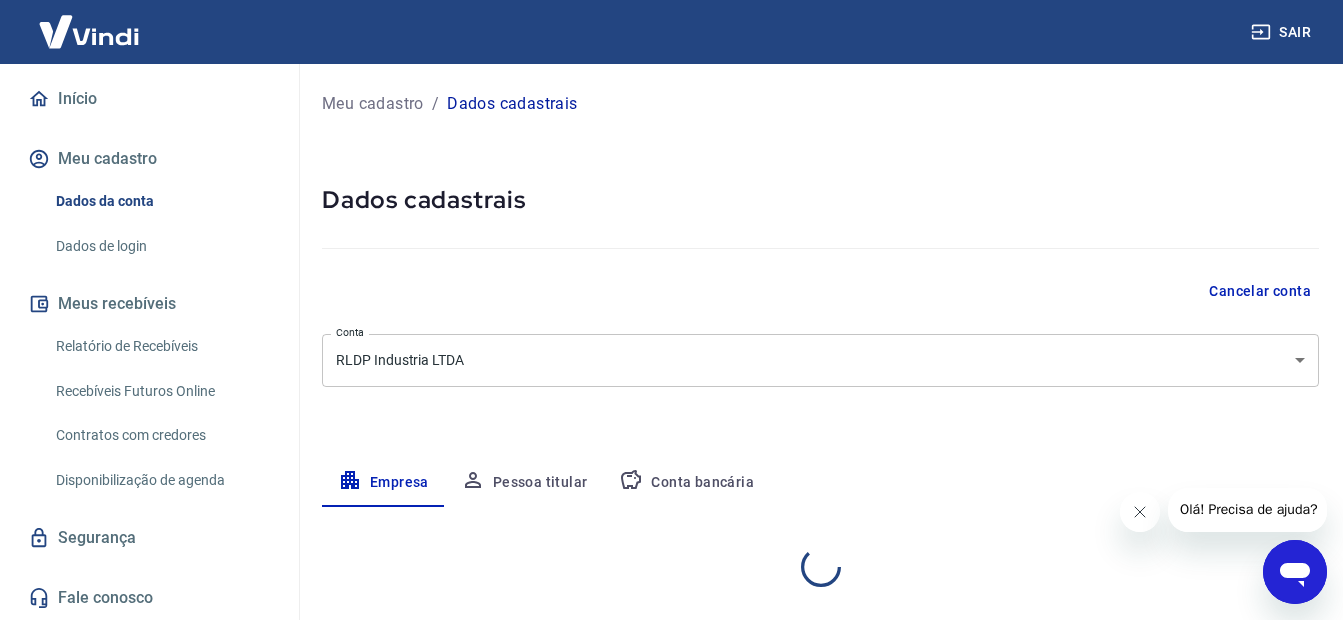select on "PR" 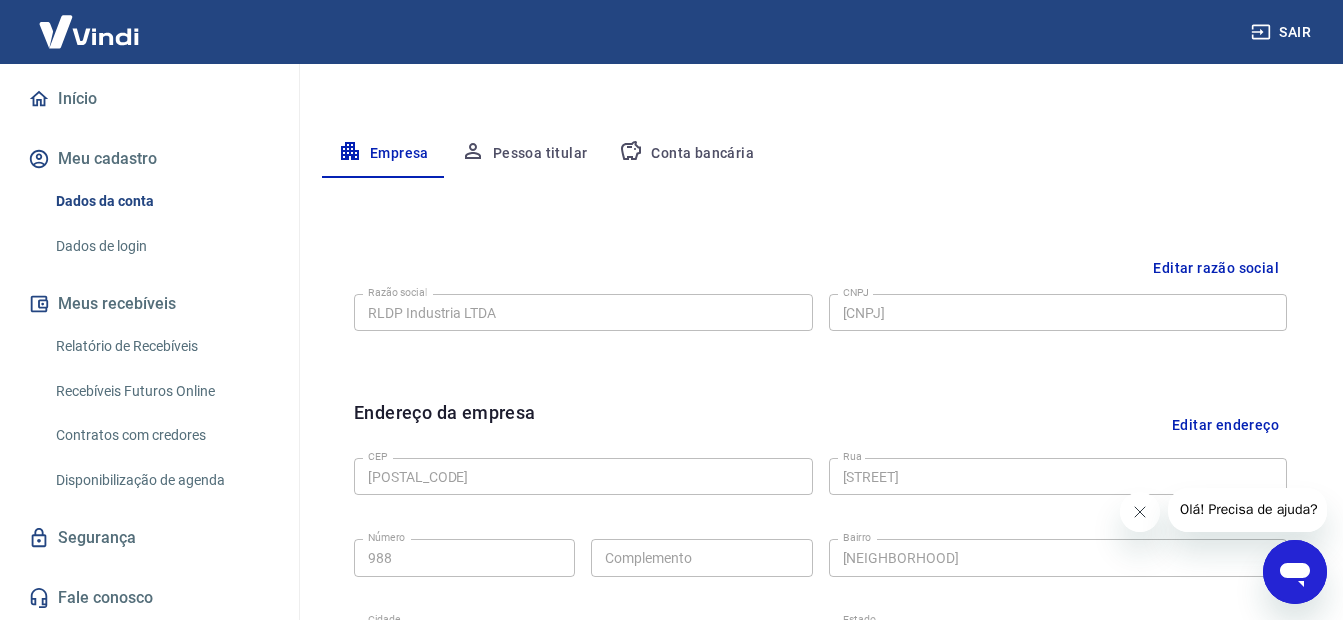 scroll, scrollTop: 0, scrollLeft: 0, axis: both 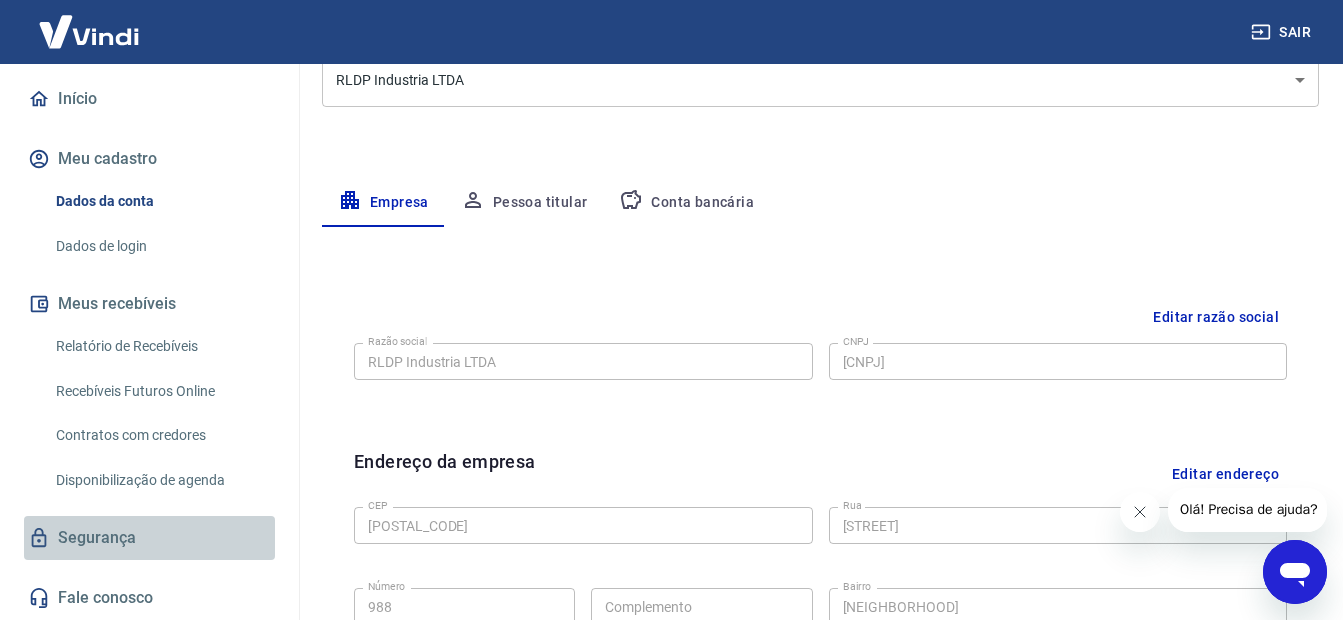 click on "Segurança" at bounding box center [149, 538] 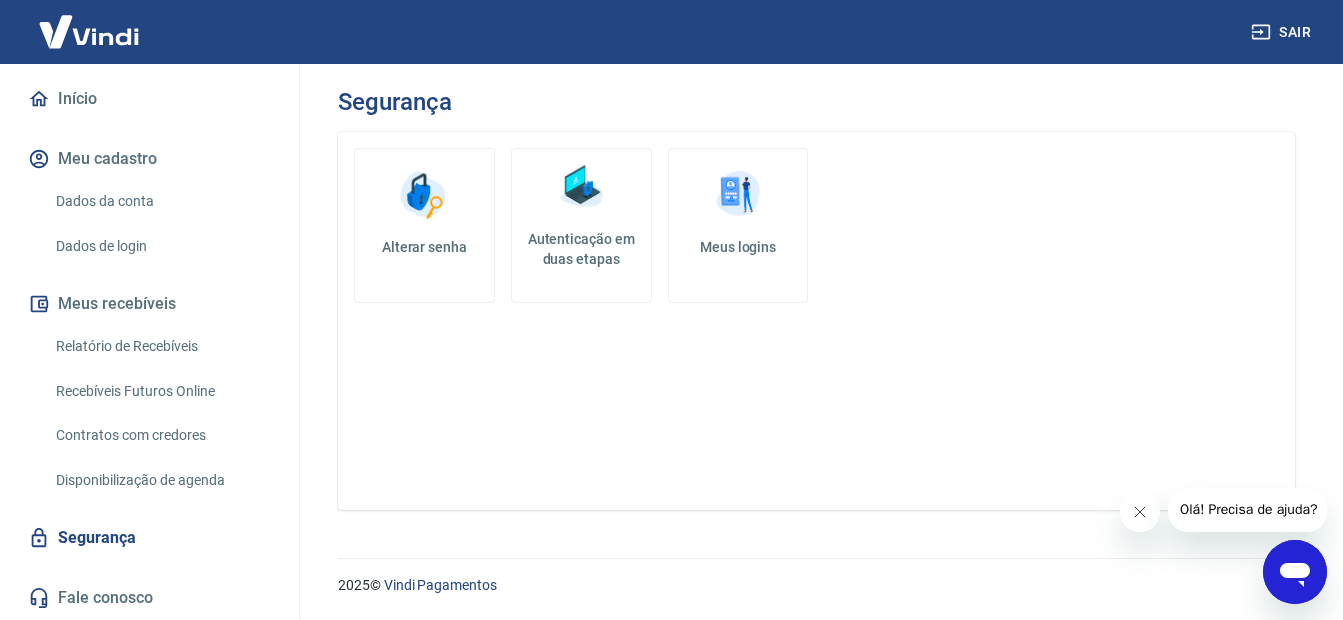 scroll, scrollTop: 0, scrollLeft: 0, axis: both 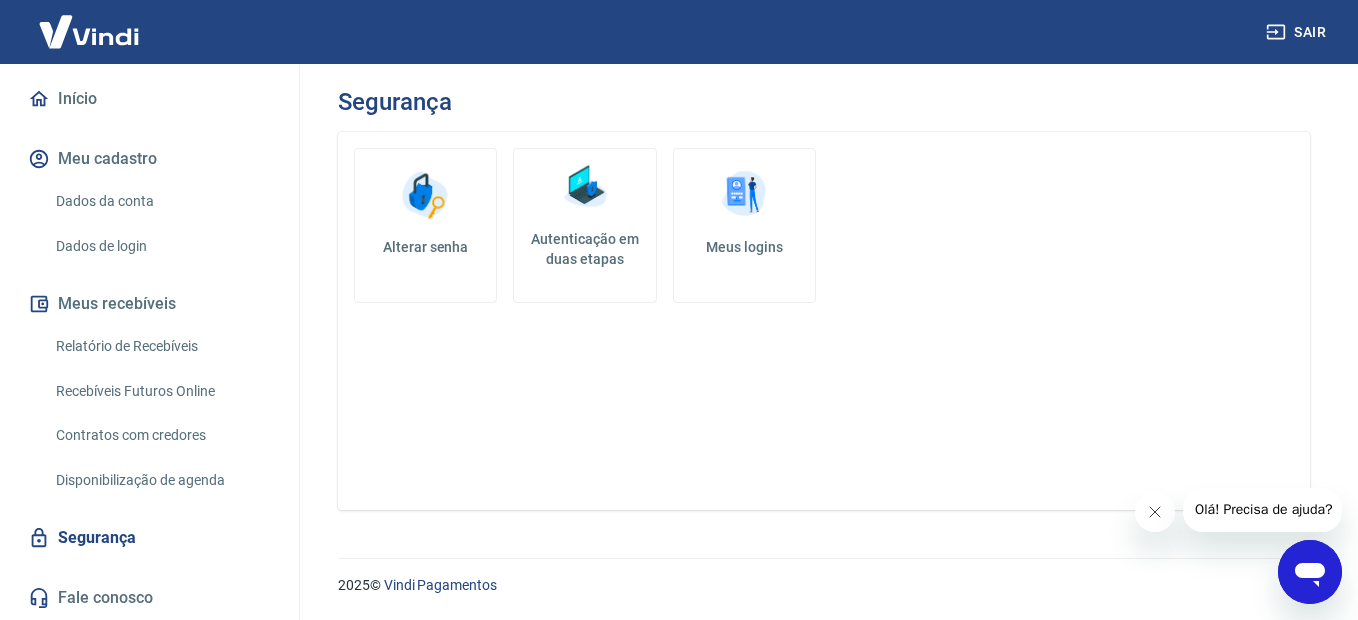 click on "Meus recebíveis" at bounding box center [149, 304] 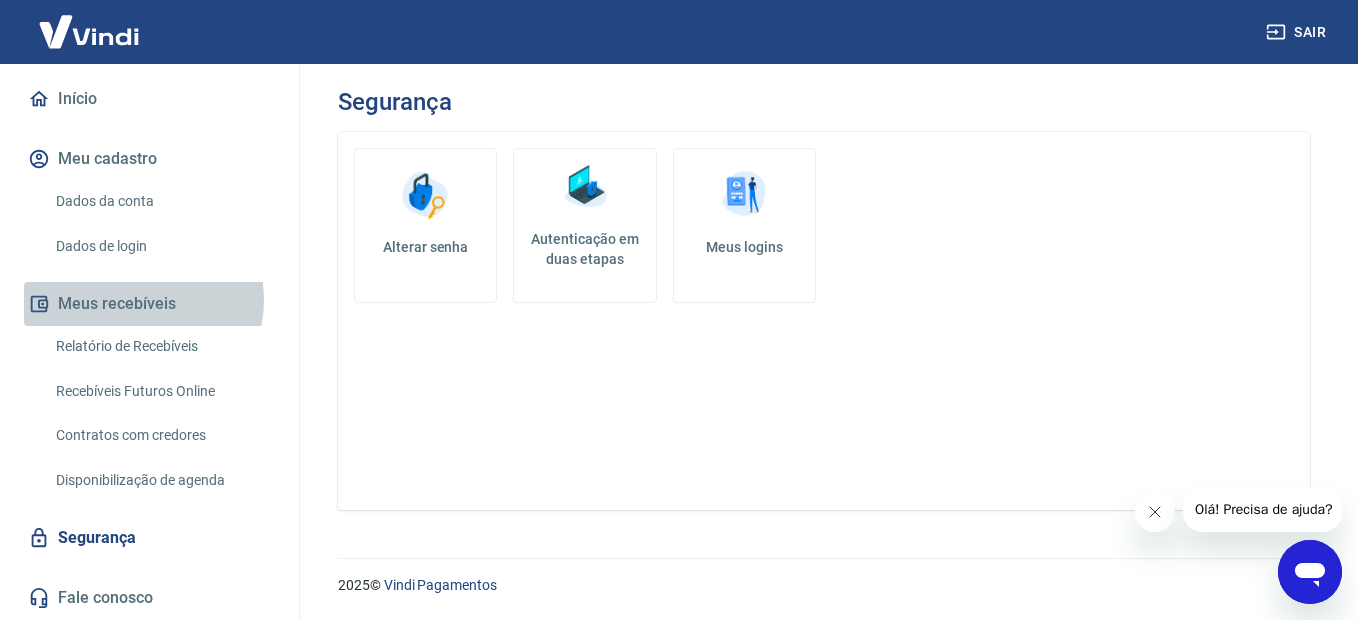 click on "Meus recebíveis" at bounding box center (149, 304) 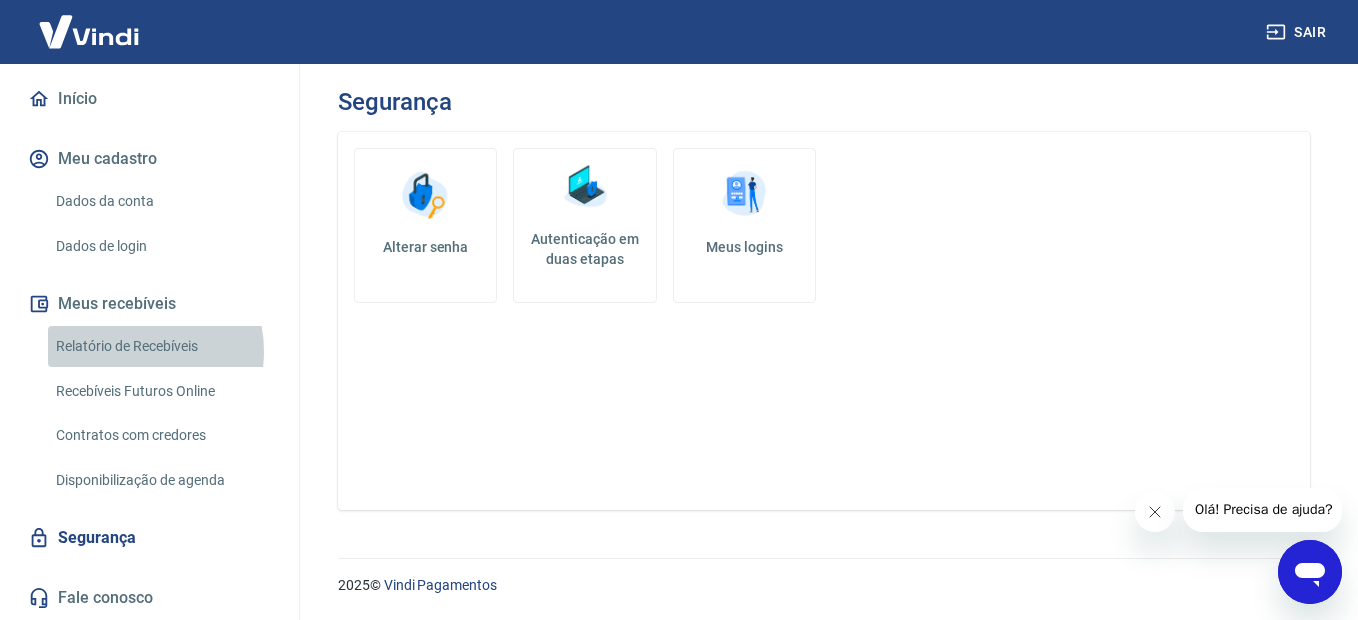 click on "Relatório de Recebíveis" at bounding box center [161, 346] 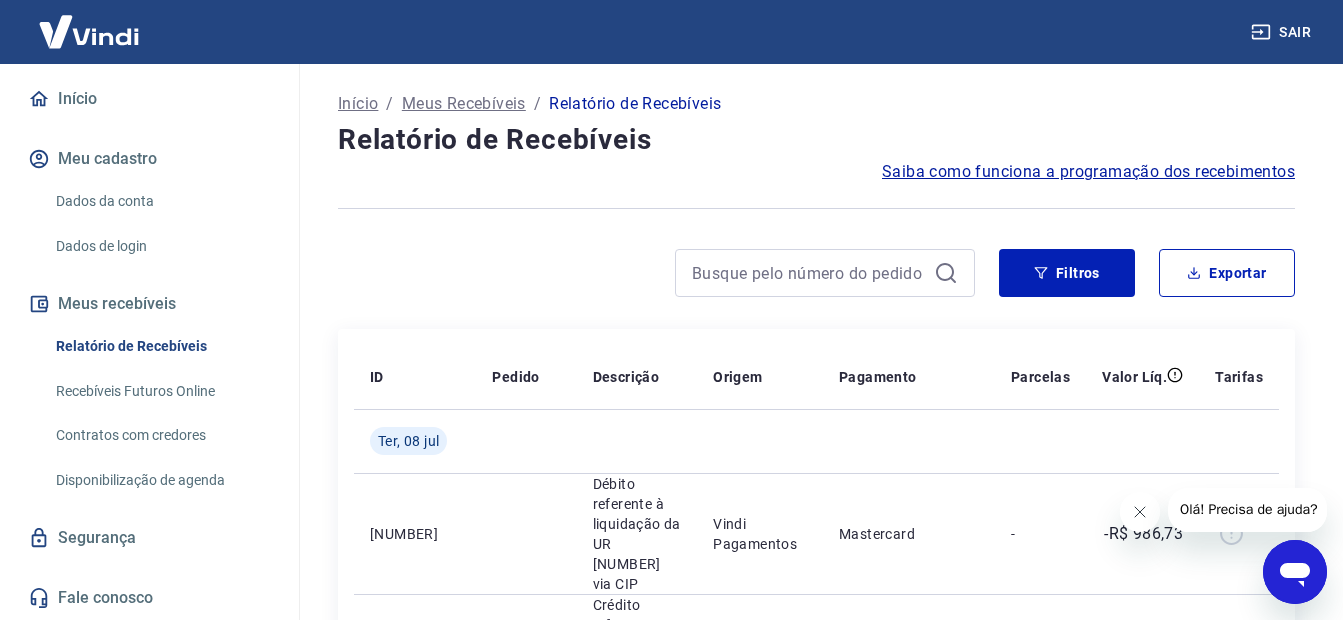 click on "Saiba como funciona a programação dos recebimentos" at bounding box center (1088, 172) 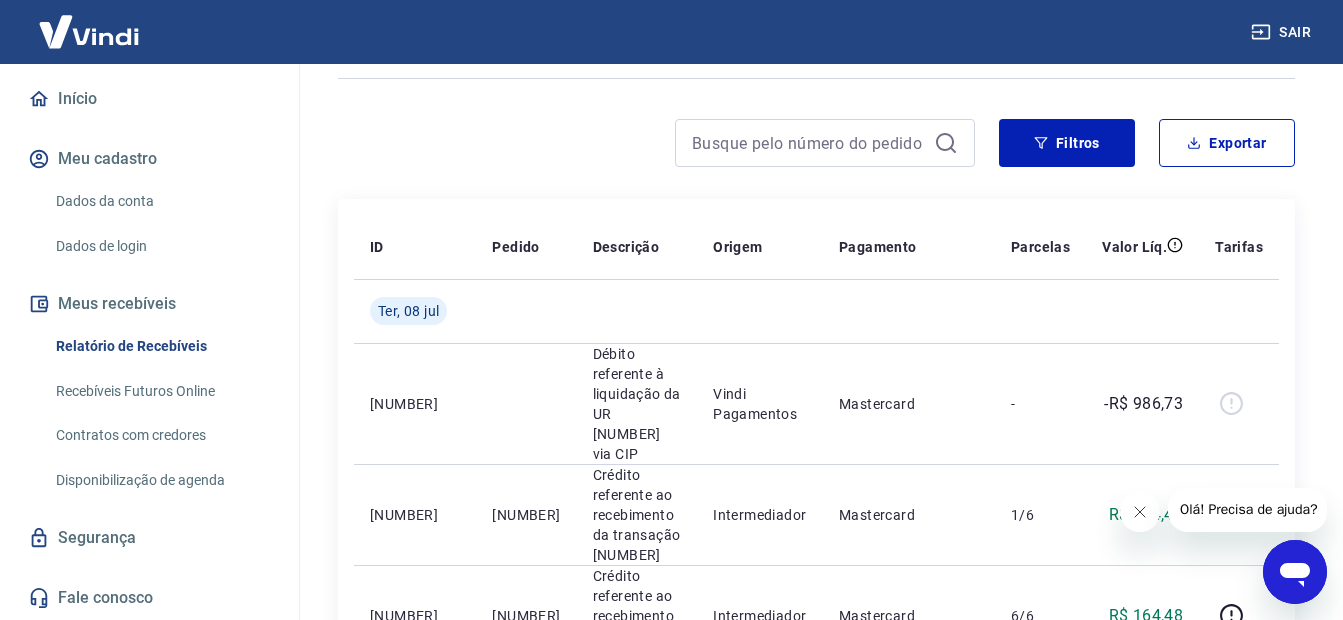 scroll, scrollTop: 0, scrollLeft: 0, axis: both 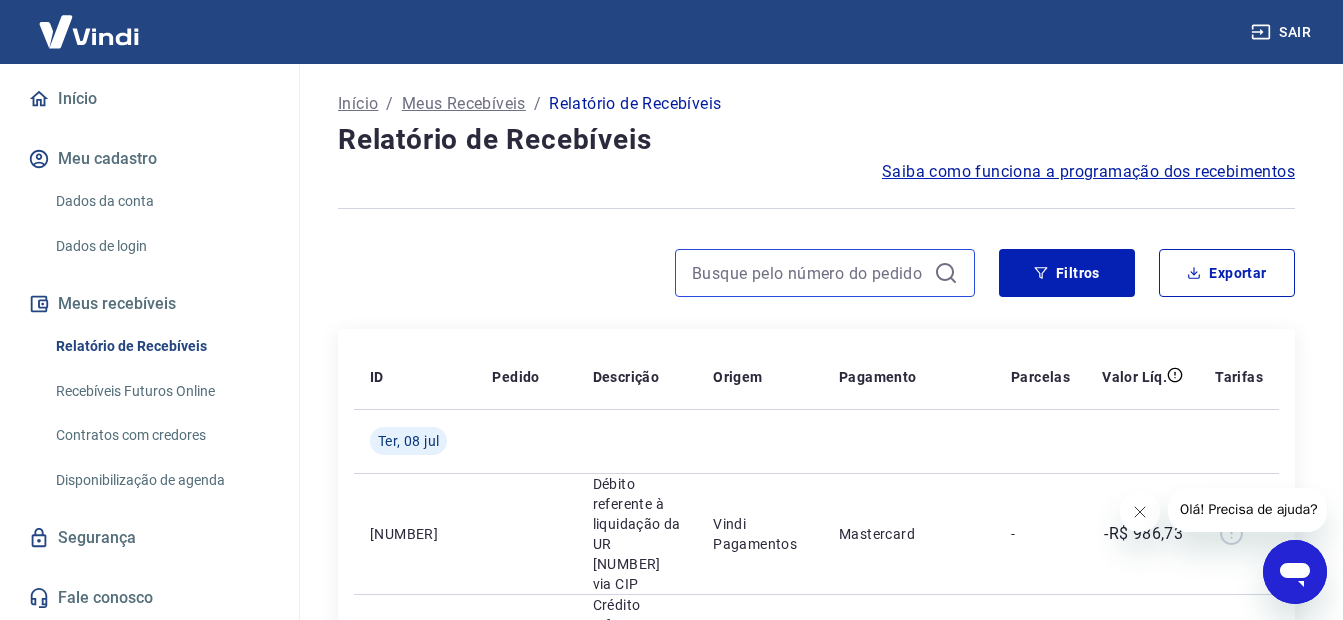 click at bounding box center [809, 273] 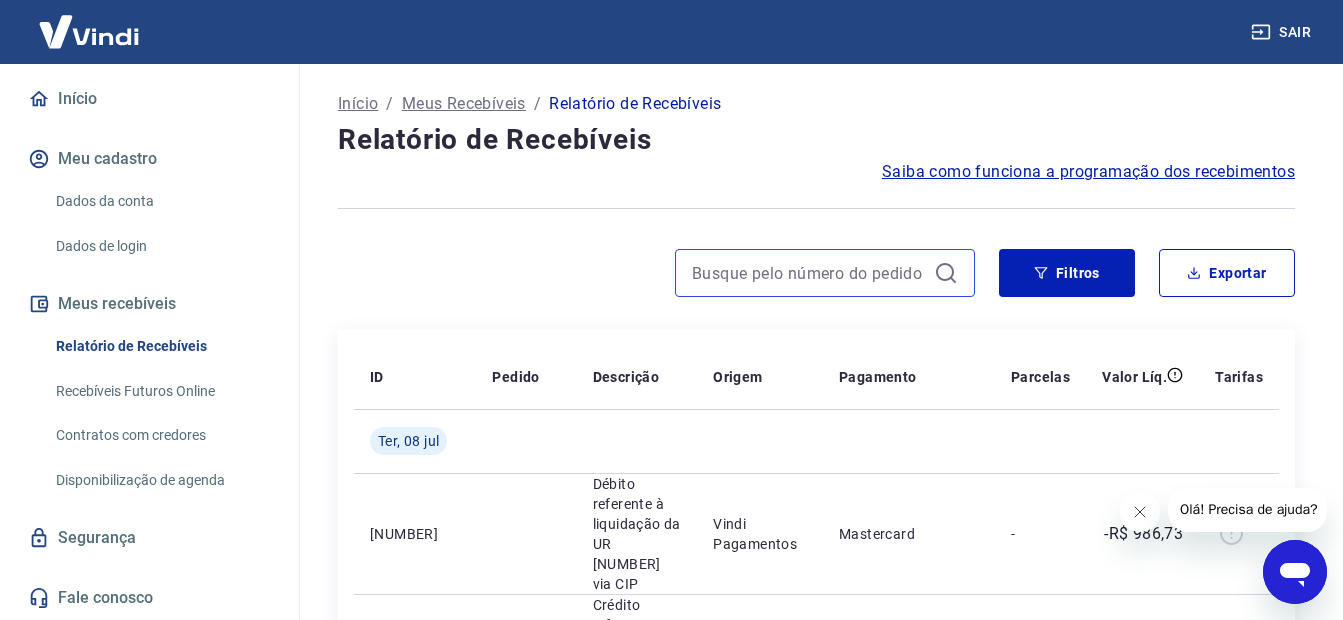 type on "[NUMBER]" 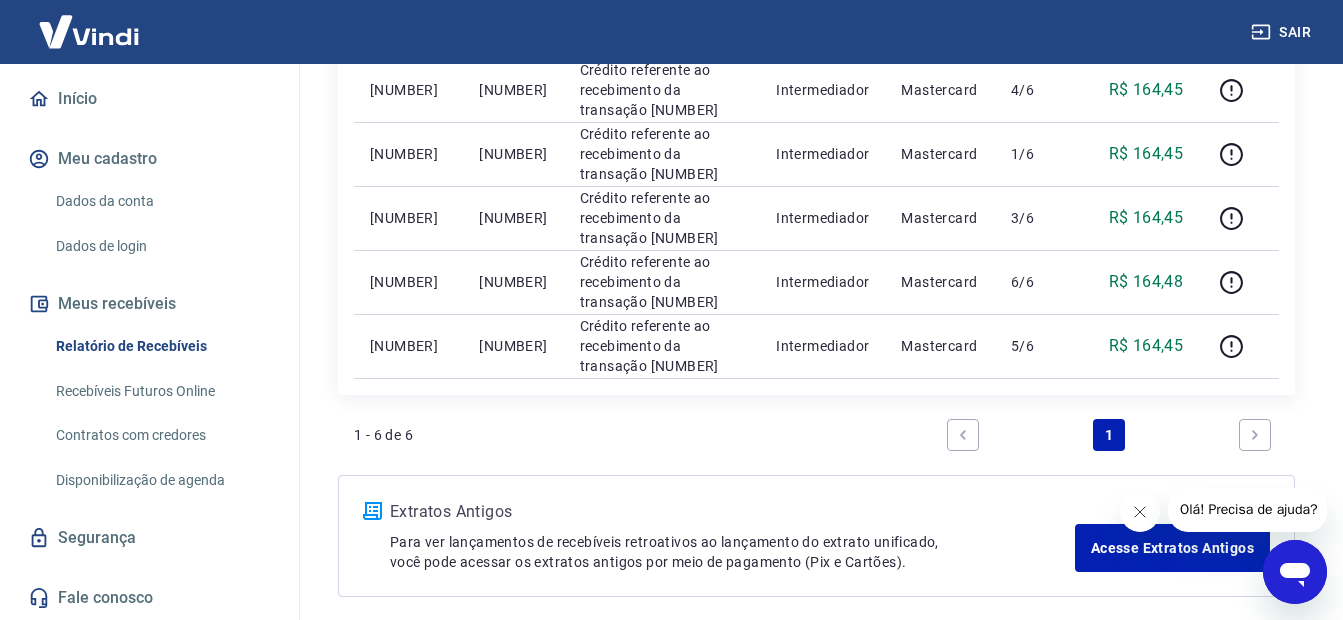 scroll, scrollTop: 481, scrollLeft: 0, axis: vertical 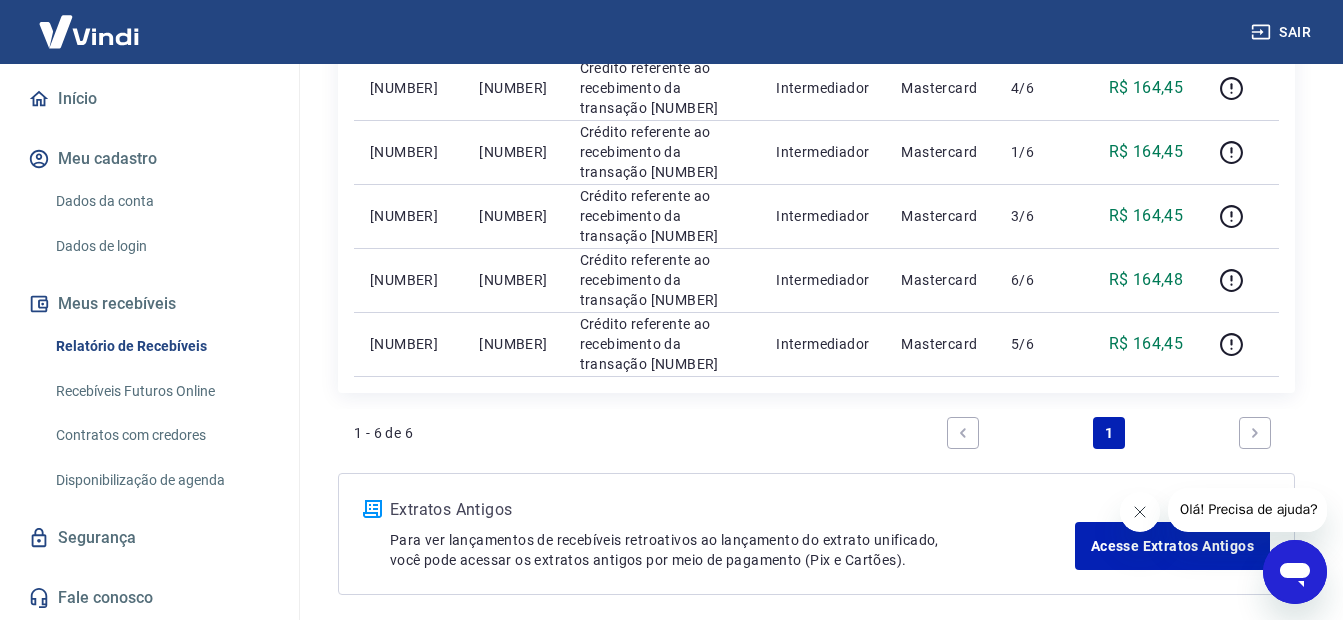 click 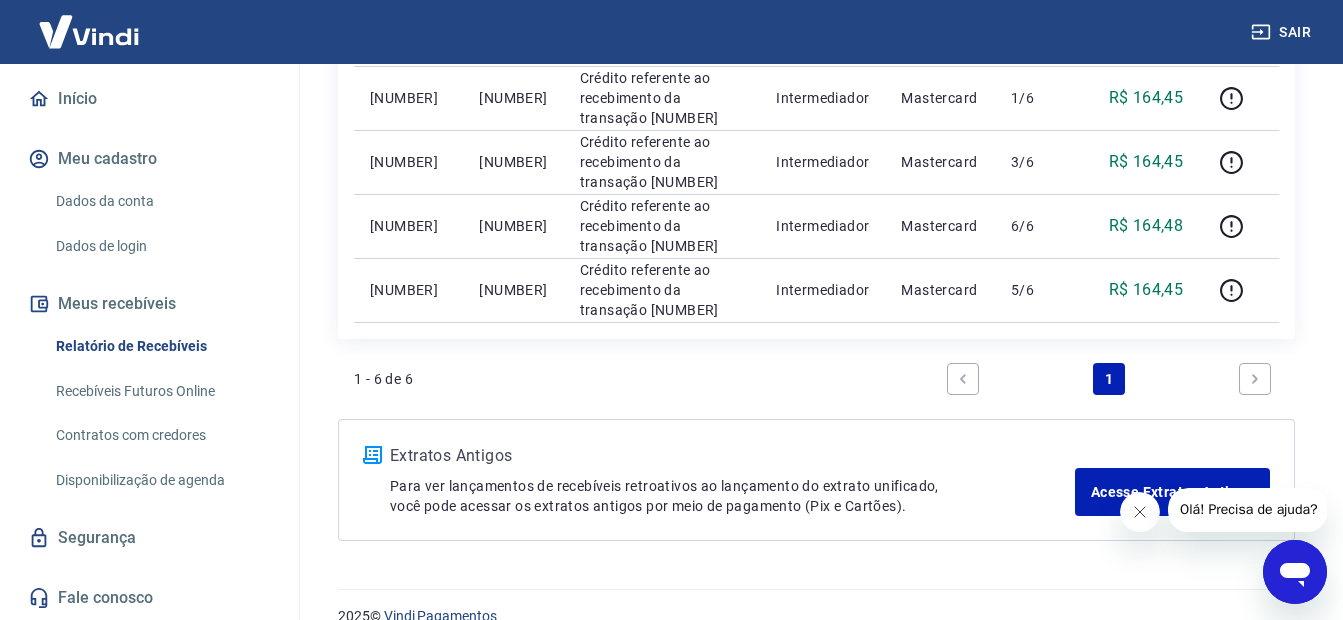 scroll, scrollTop: 566, scrollLeft: 0, axis: vertical 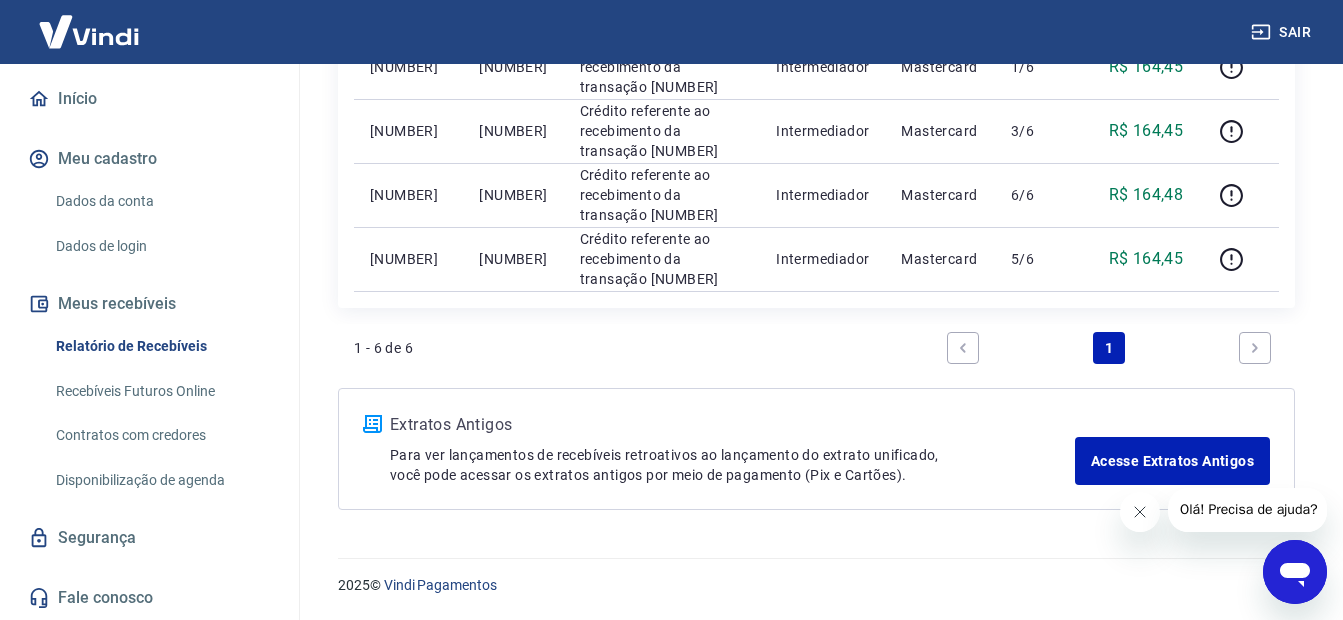 click 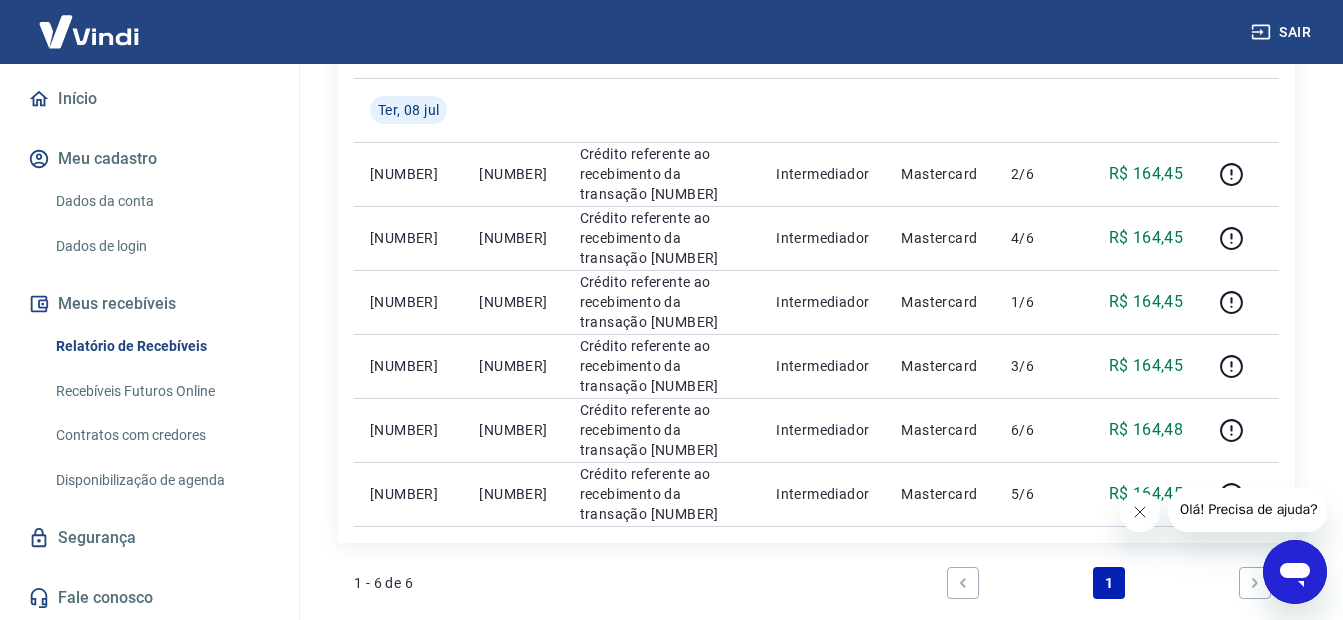 scroll, scrollTop: 335, scrollLeft: 0, axis: vertical 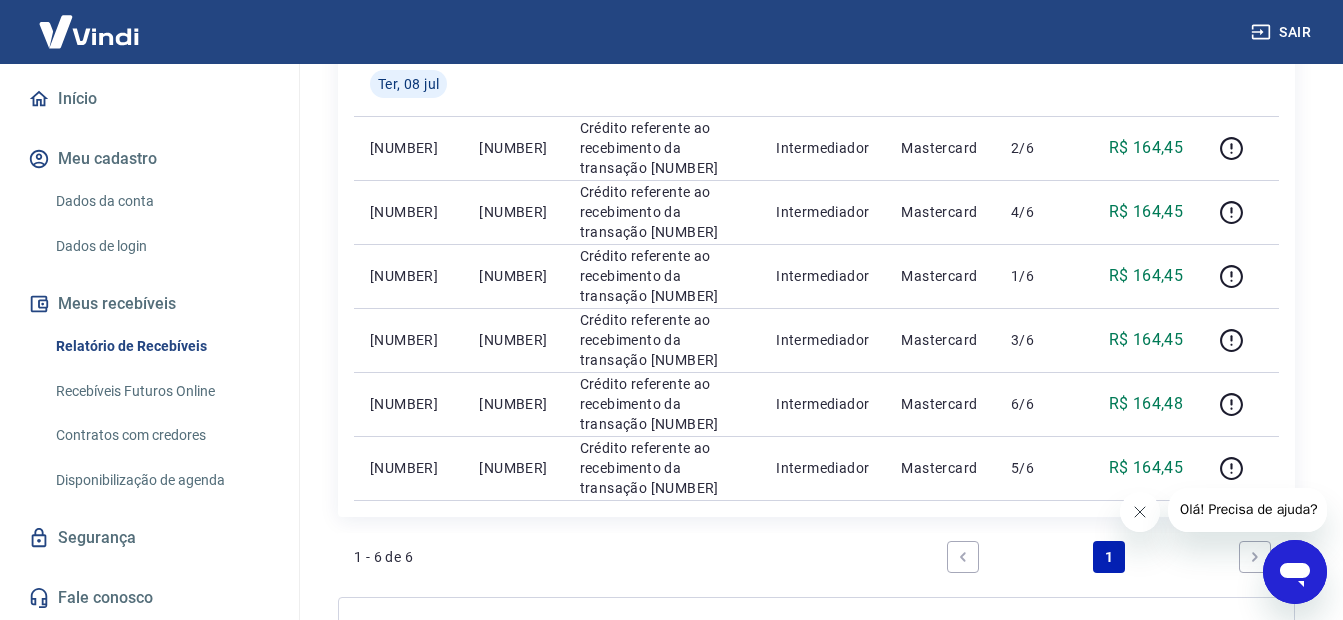 click 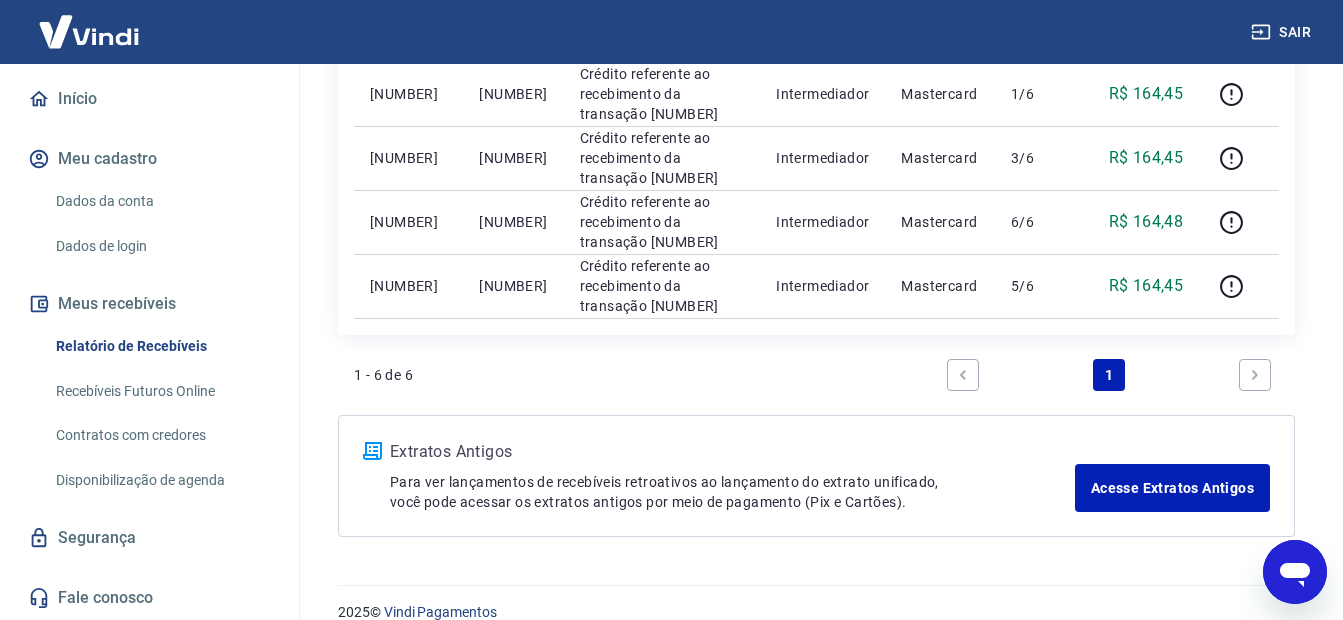 scroll, scrollTop: 566, scrollLeft: 0, axis: vertical 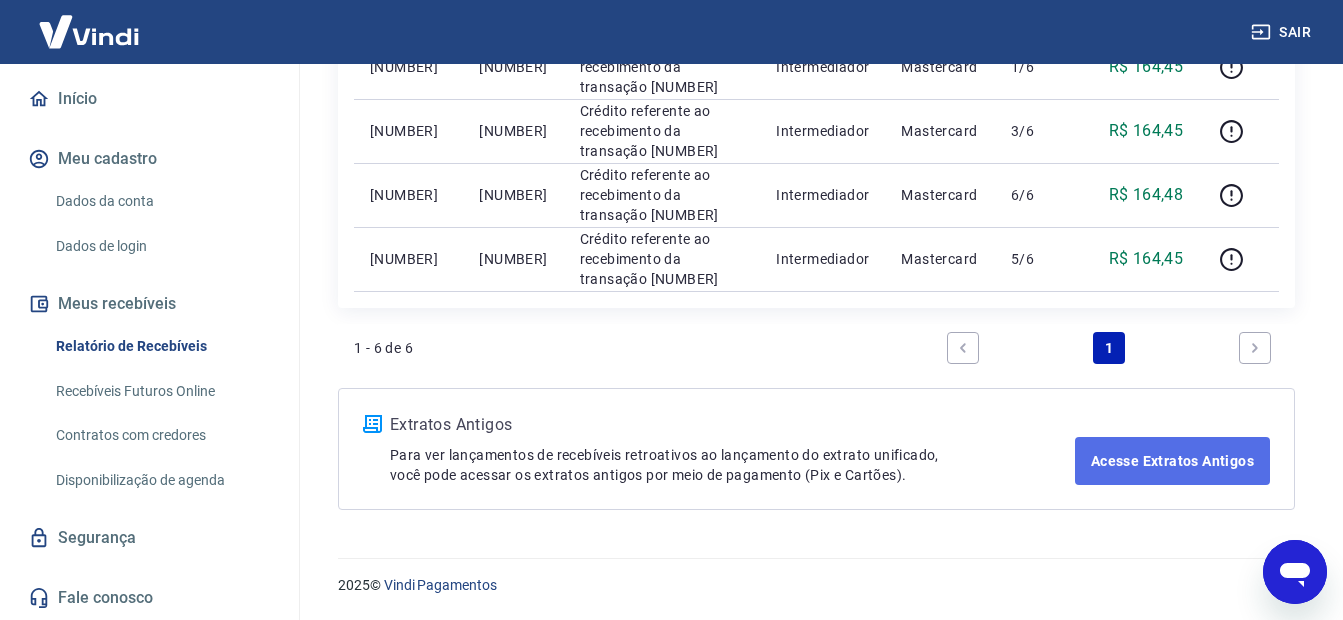 click on "Acesse Extratos Antigos" at bounding box center (1172, 461) 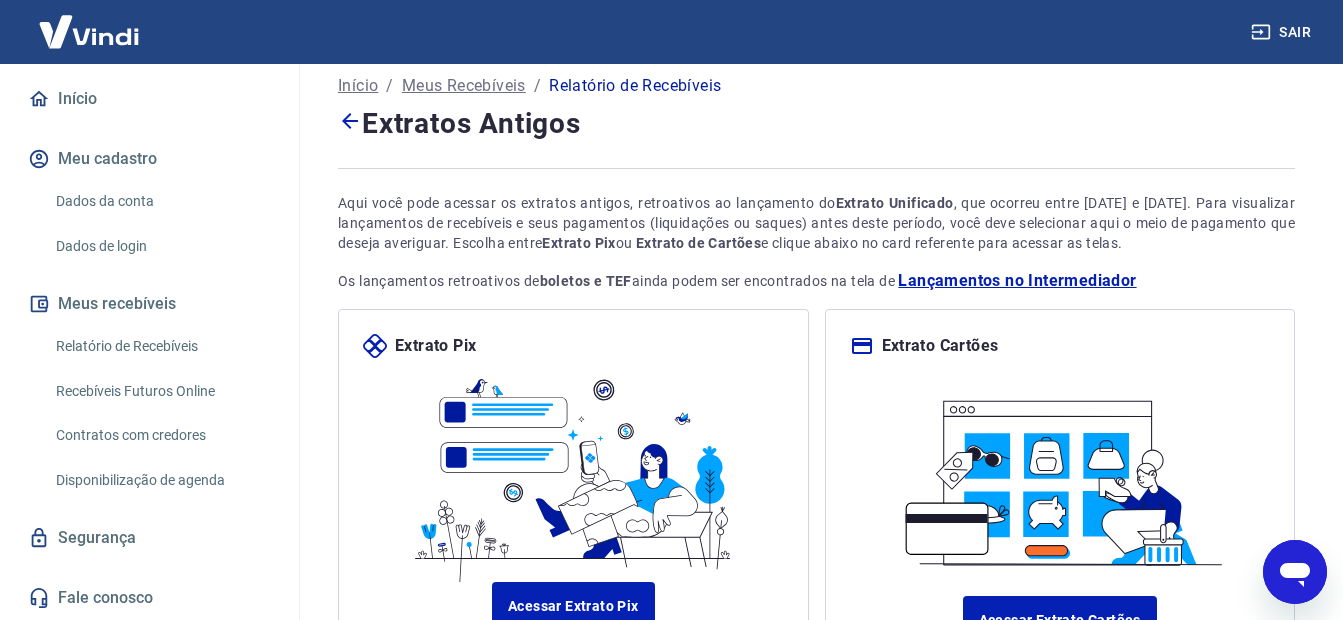 scroll, scrollTop: 208, scrollLeft: 0, axis: vertical 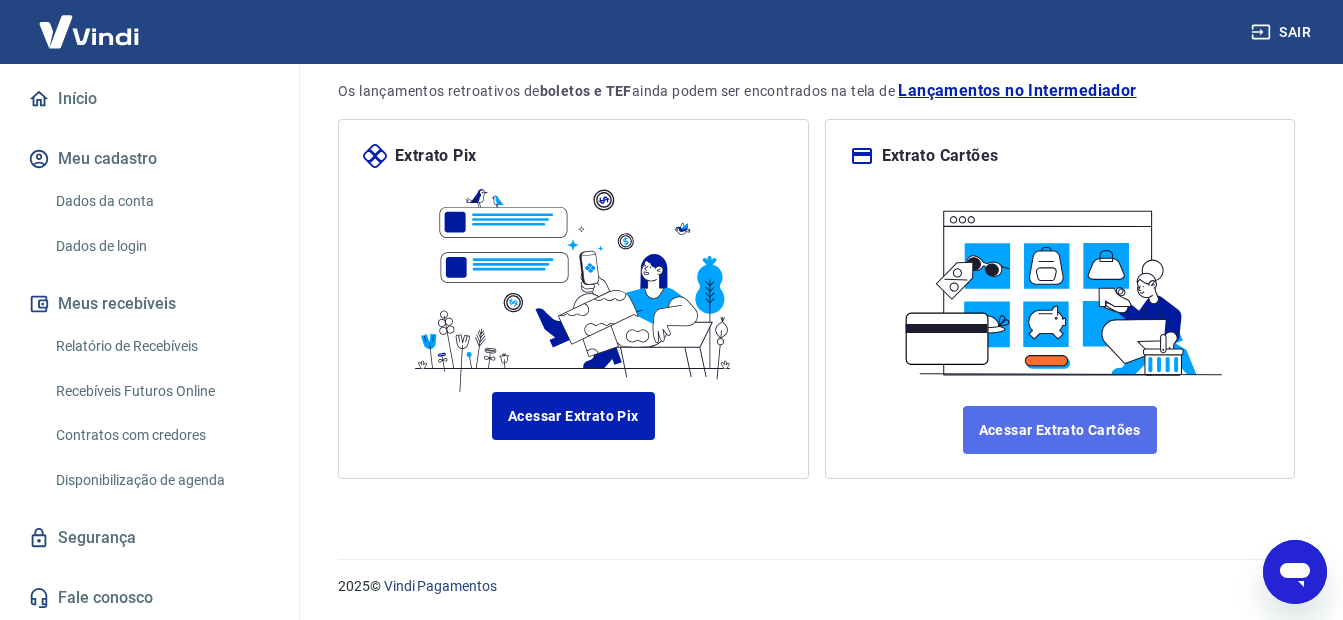 click on "Acessar Extrato Cartões" at bounding box center (1060, 430) 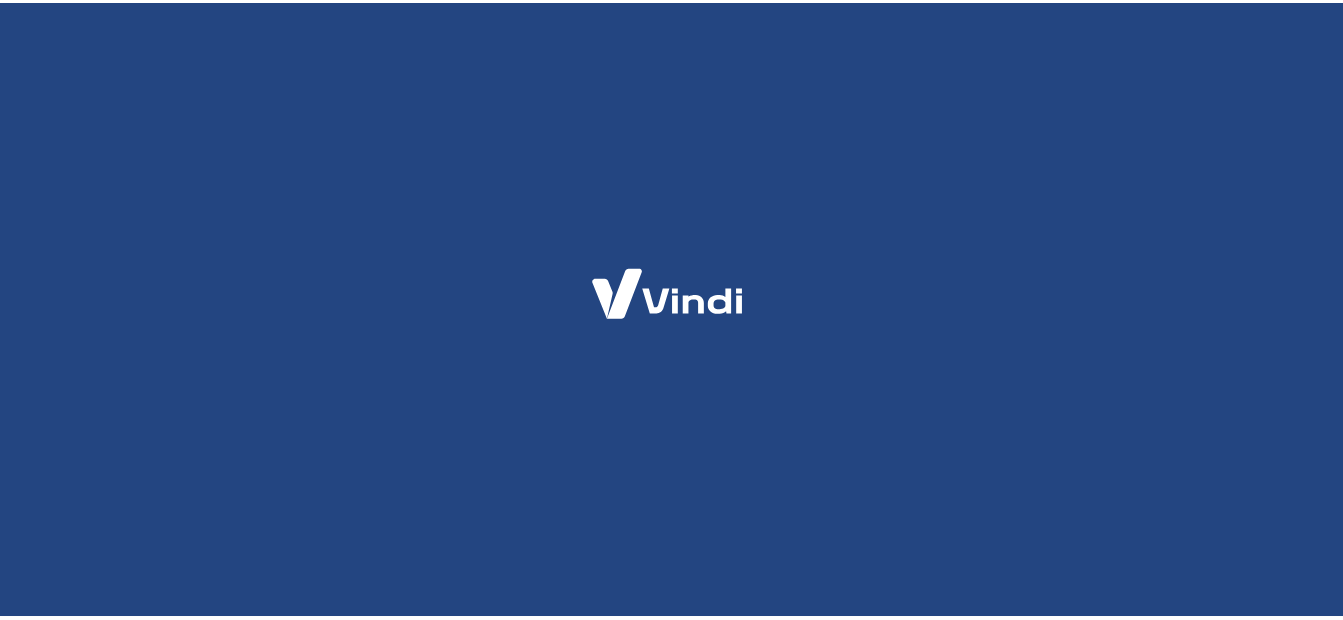 scroll, scrollTop: 0, scrollLeft: 0, axis: both 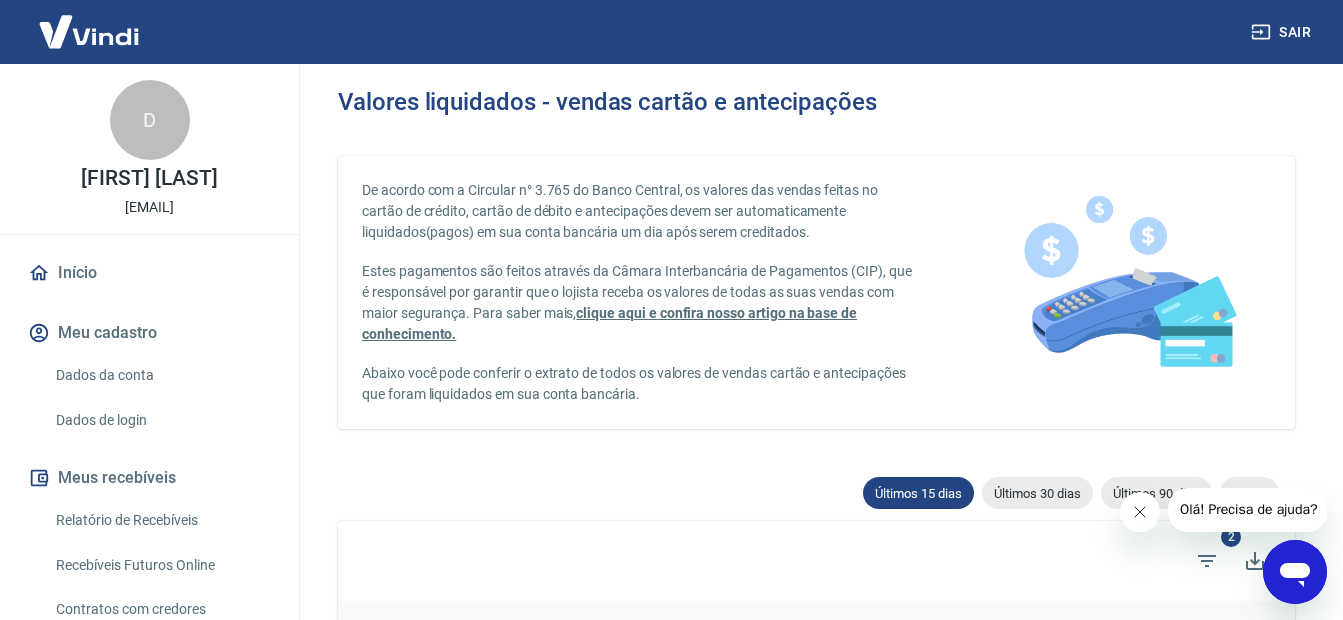 click on "Início" at bounding box center [149, 273] 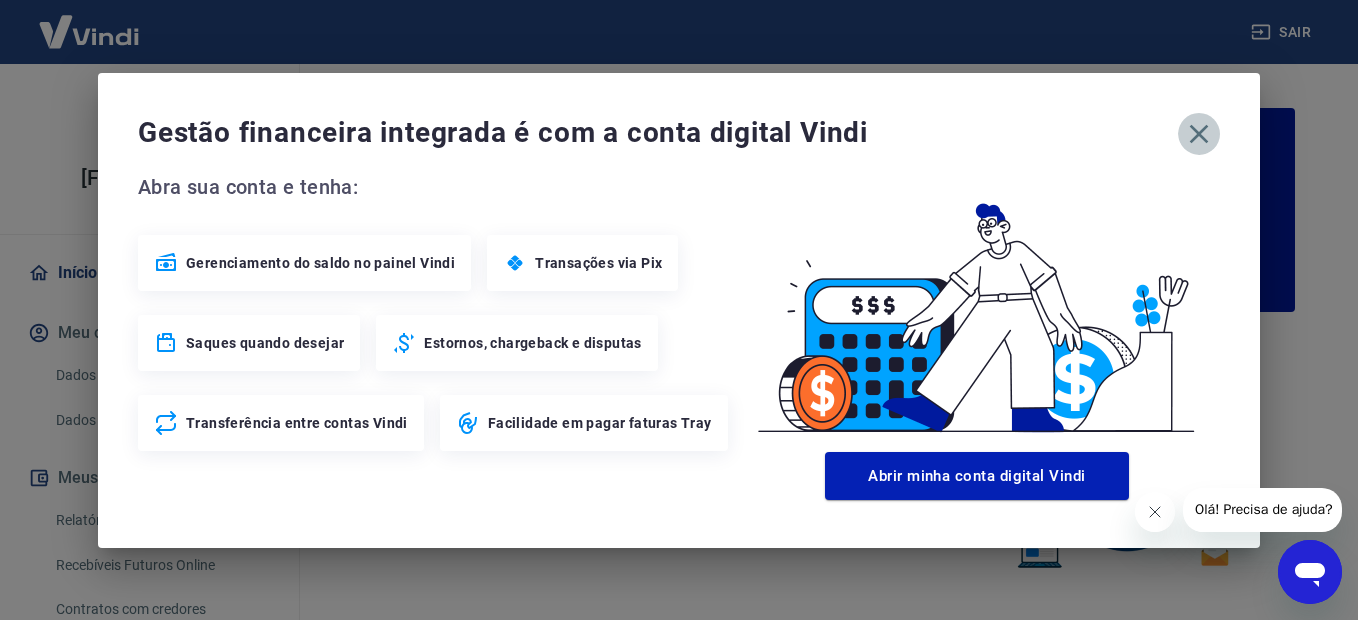 click 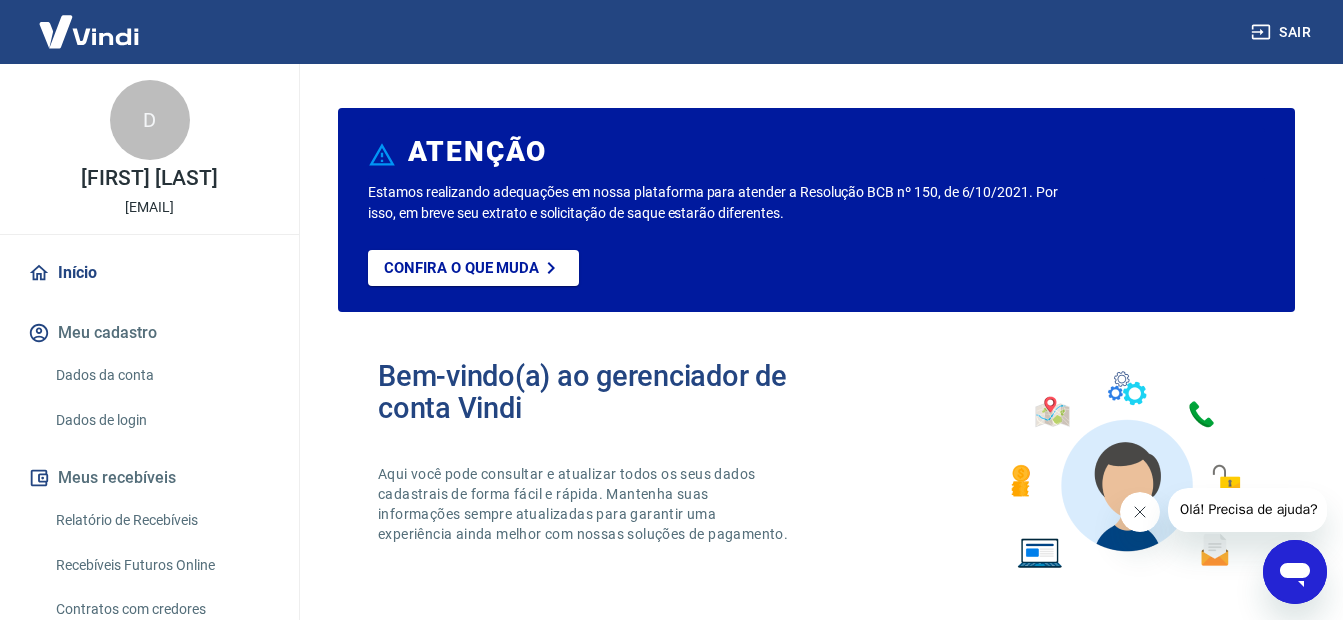 click at bounding box center (89, 31) 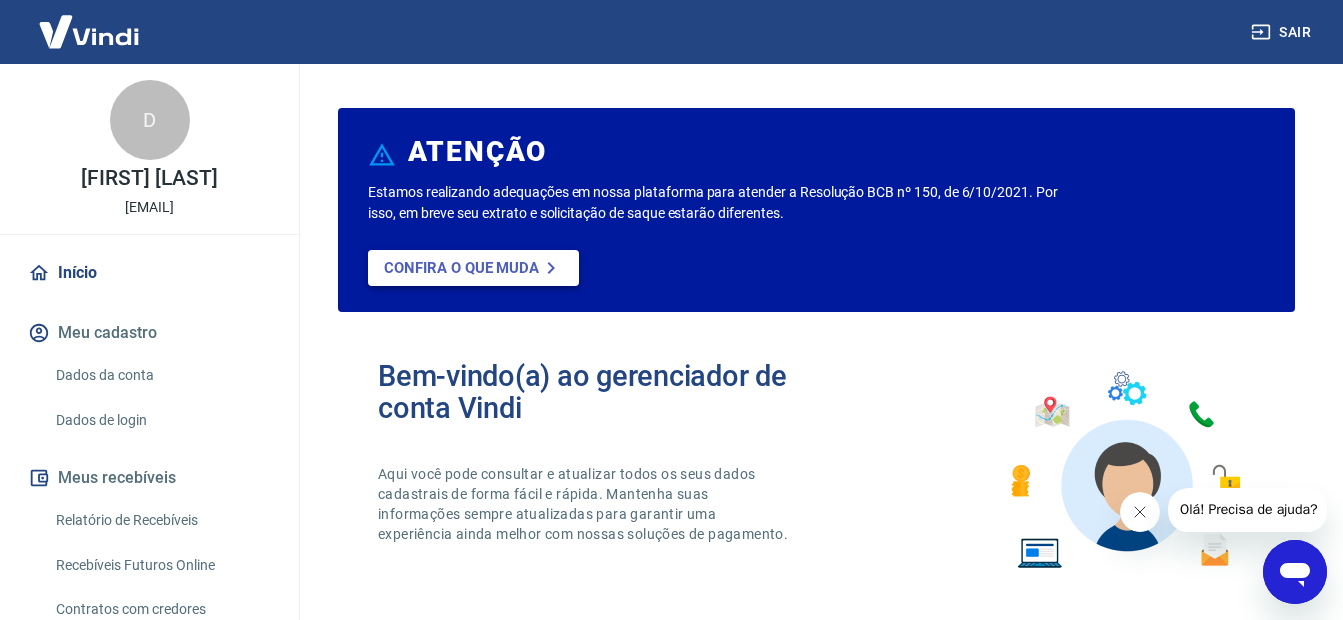 click on "Confira o que muda" at bounding box center [461, 268] 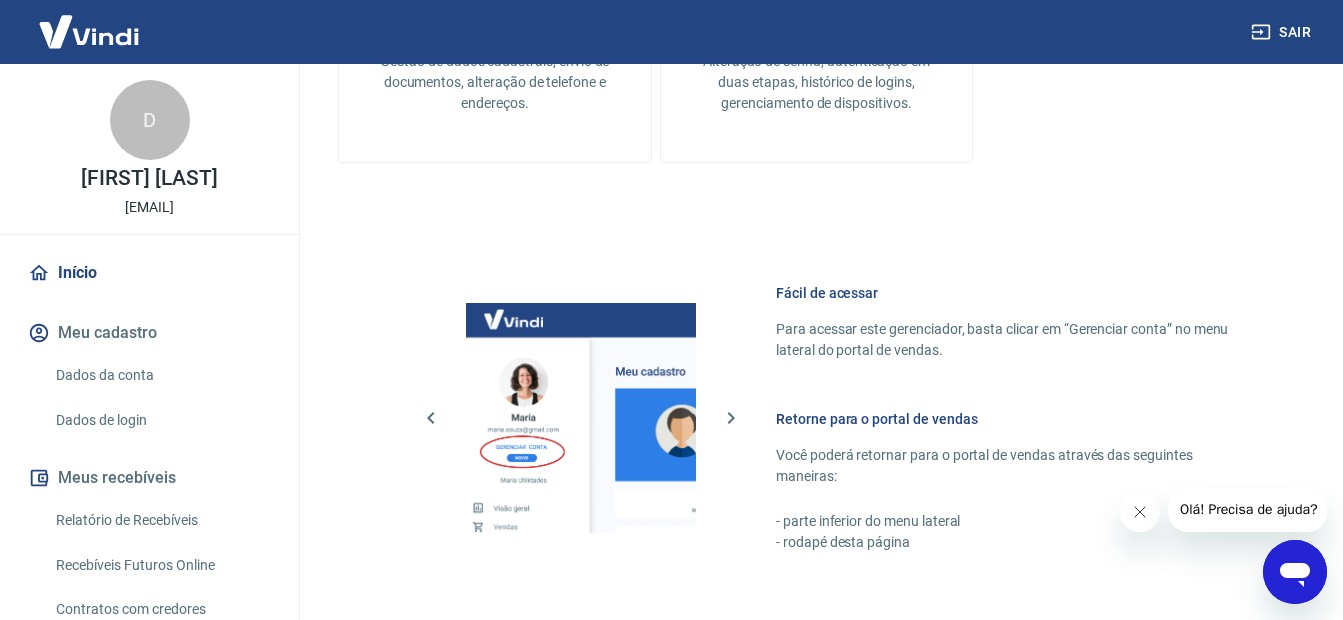 scroll, scrollTop: 890, scrollLeft: 0, axis: vertical 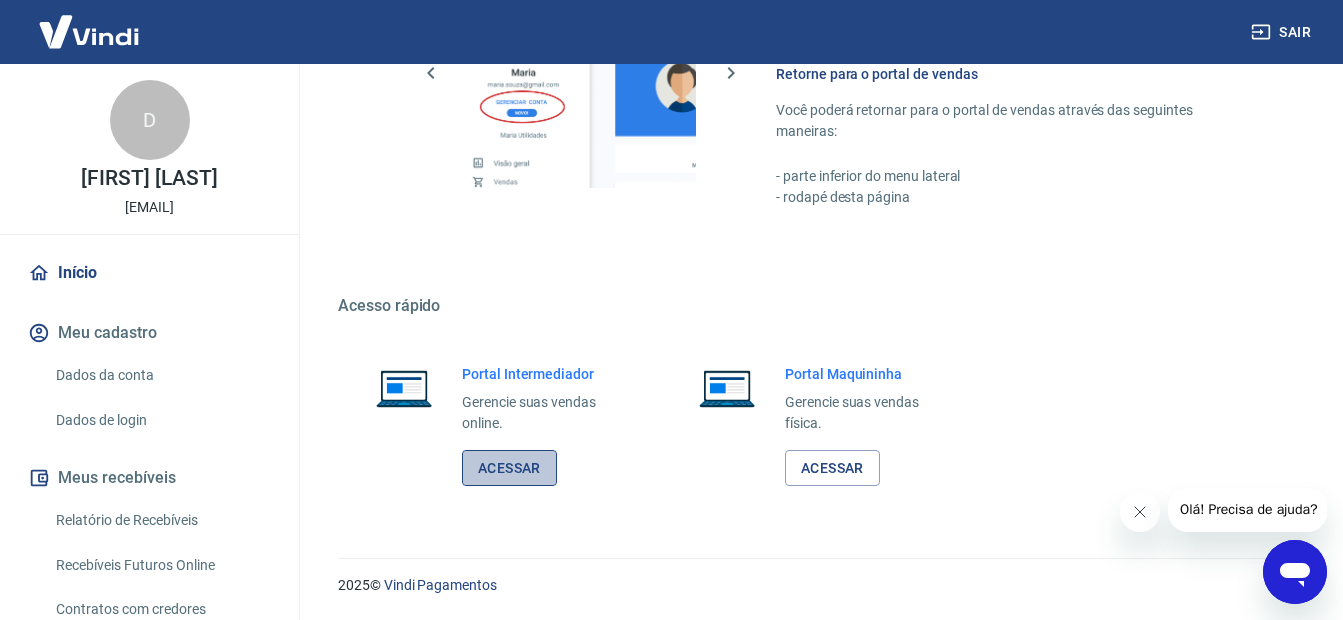 click on "Acessar" at bounding box center (509, 468) 